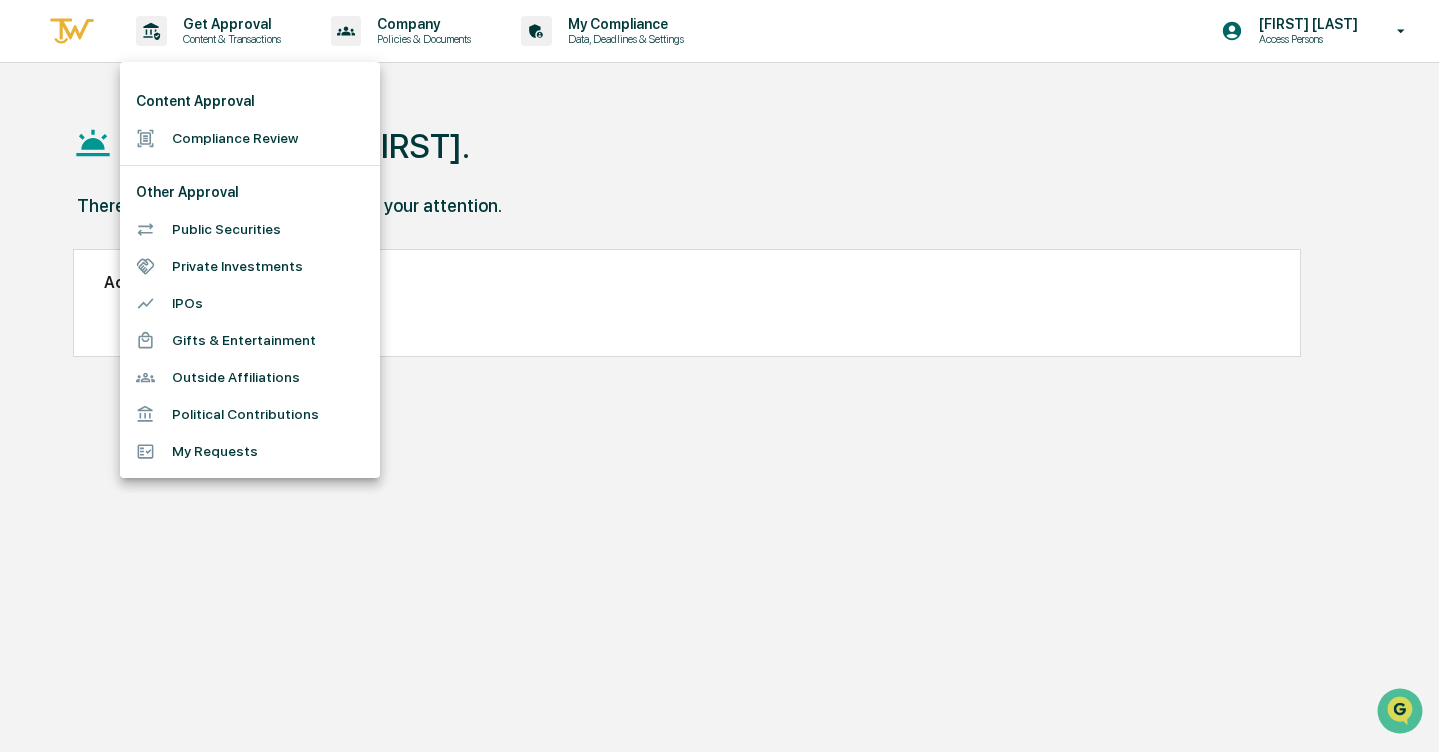 scroll, scrollTop: 0, scrollLeft: 0, axis: both 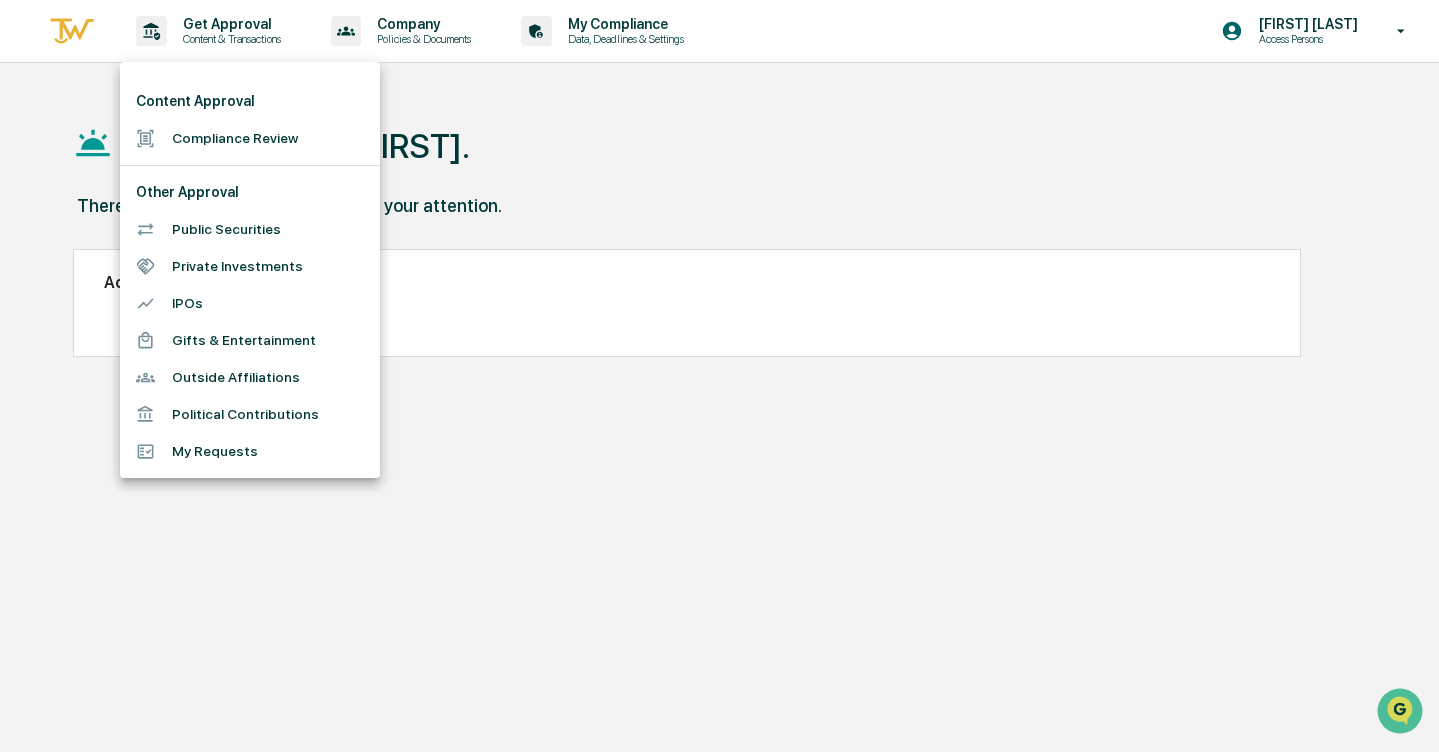 click at bounding box center [719, 376] 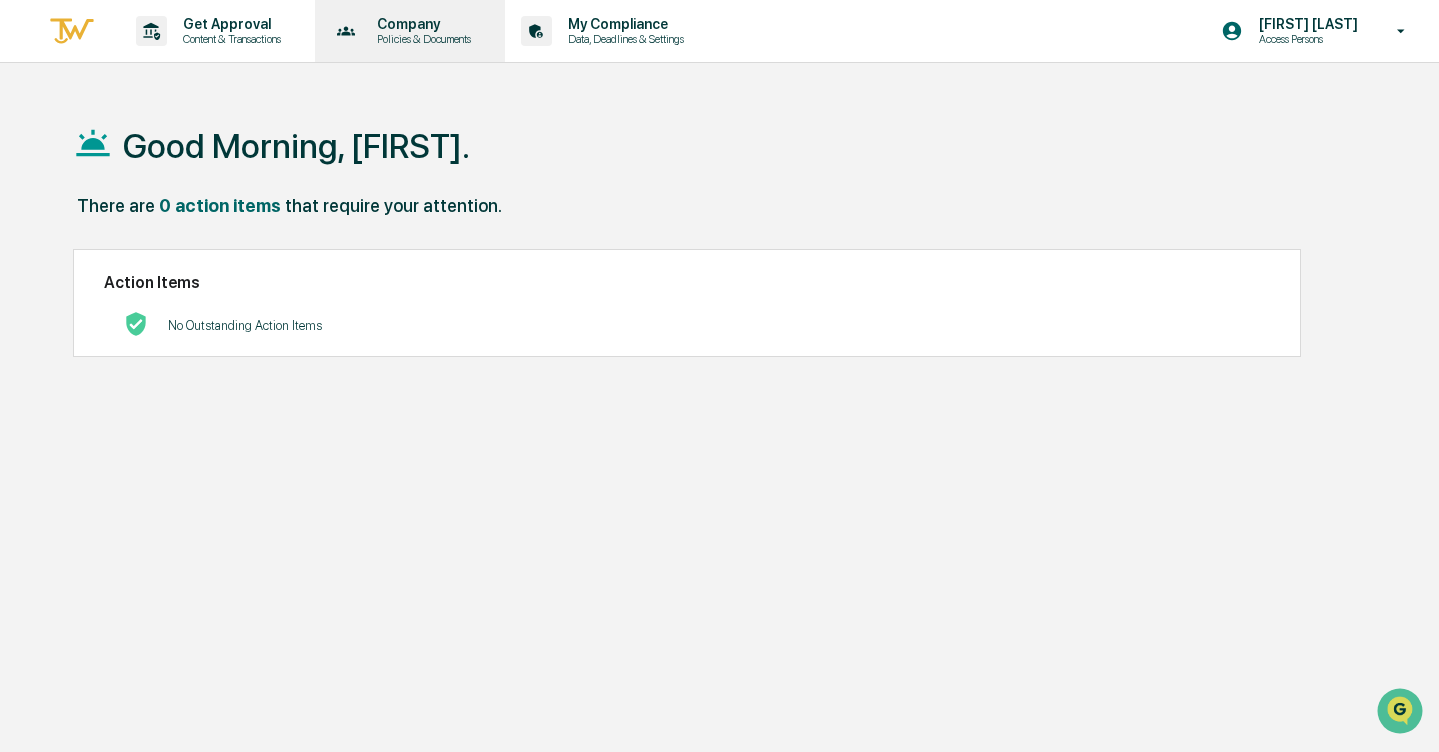 click on "Company" at bounding box center [421, 24] 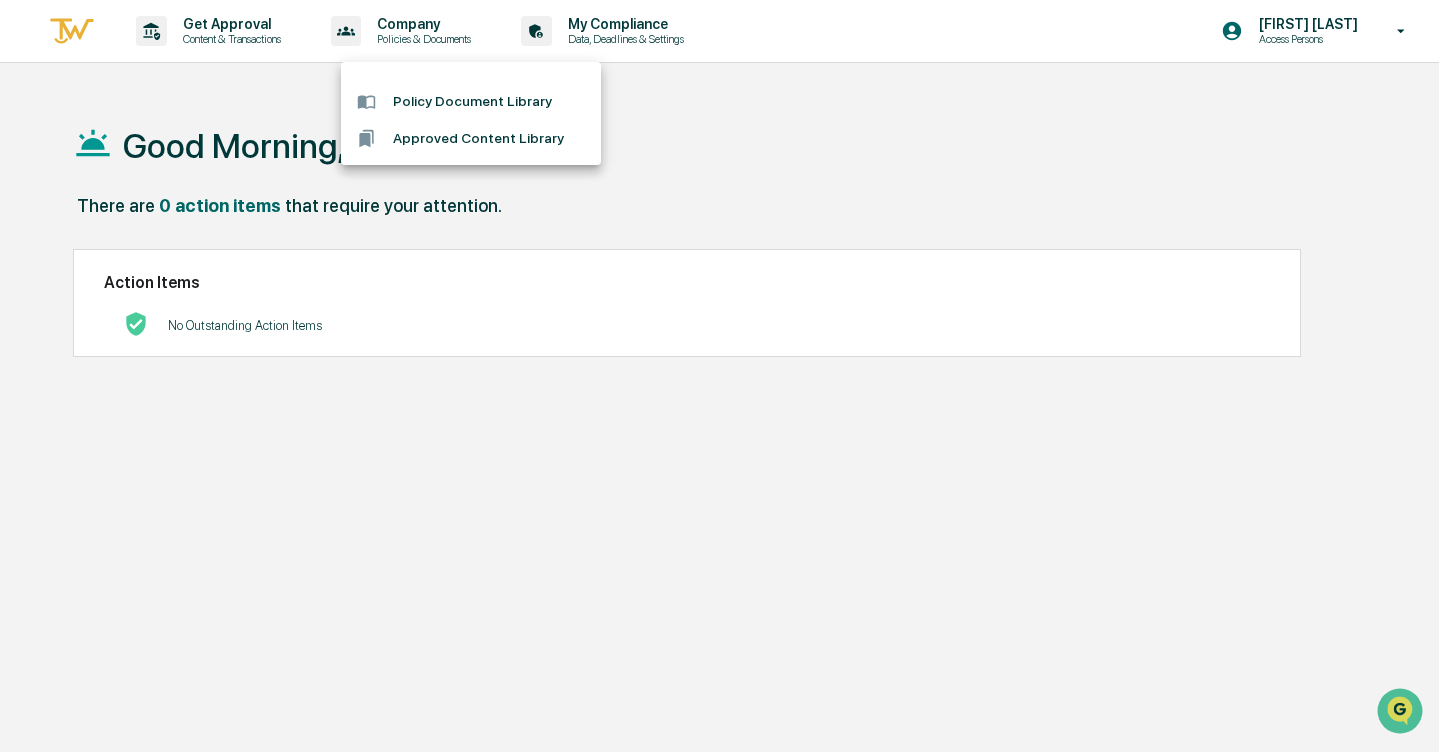 click at bounding box center [719, 376] 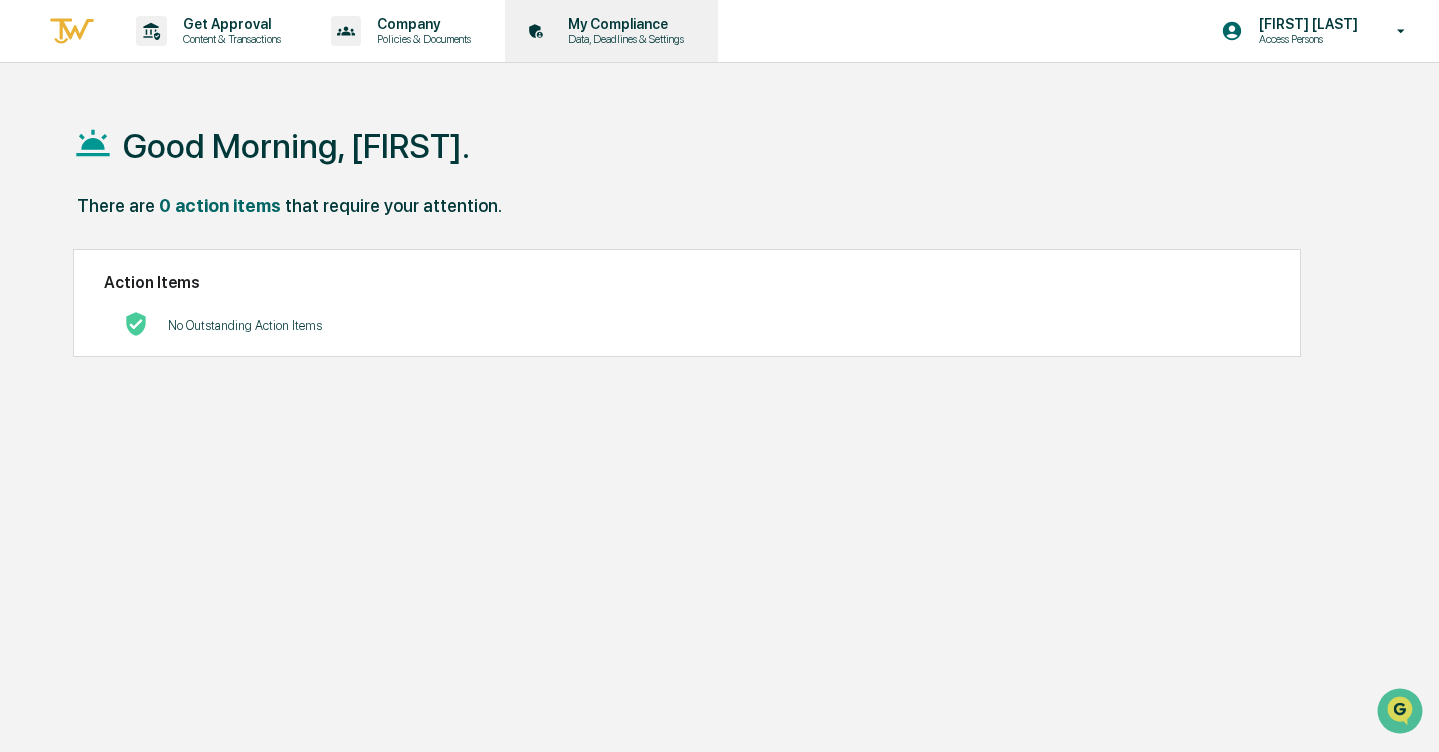 click on "My Compliance Data, Deadlines & Settings" at bounding box center (623, 31) 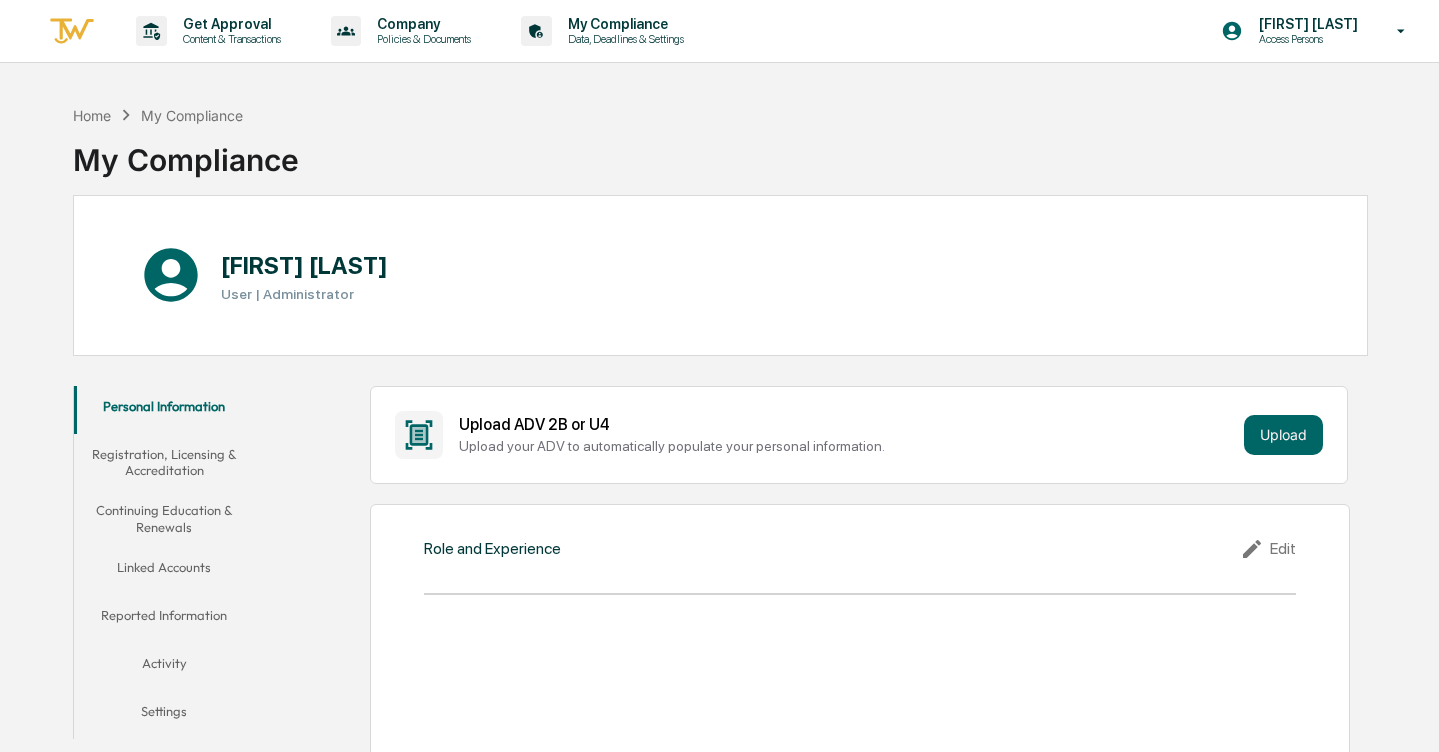 scroll, scrollTop: 0, scrollLeft: 0, axis: both 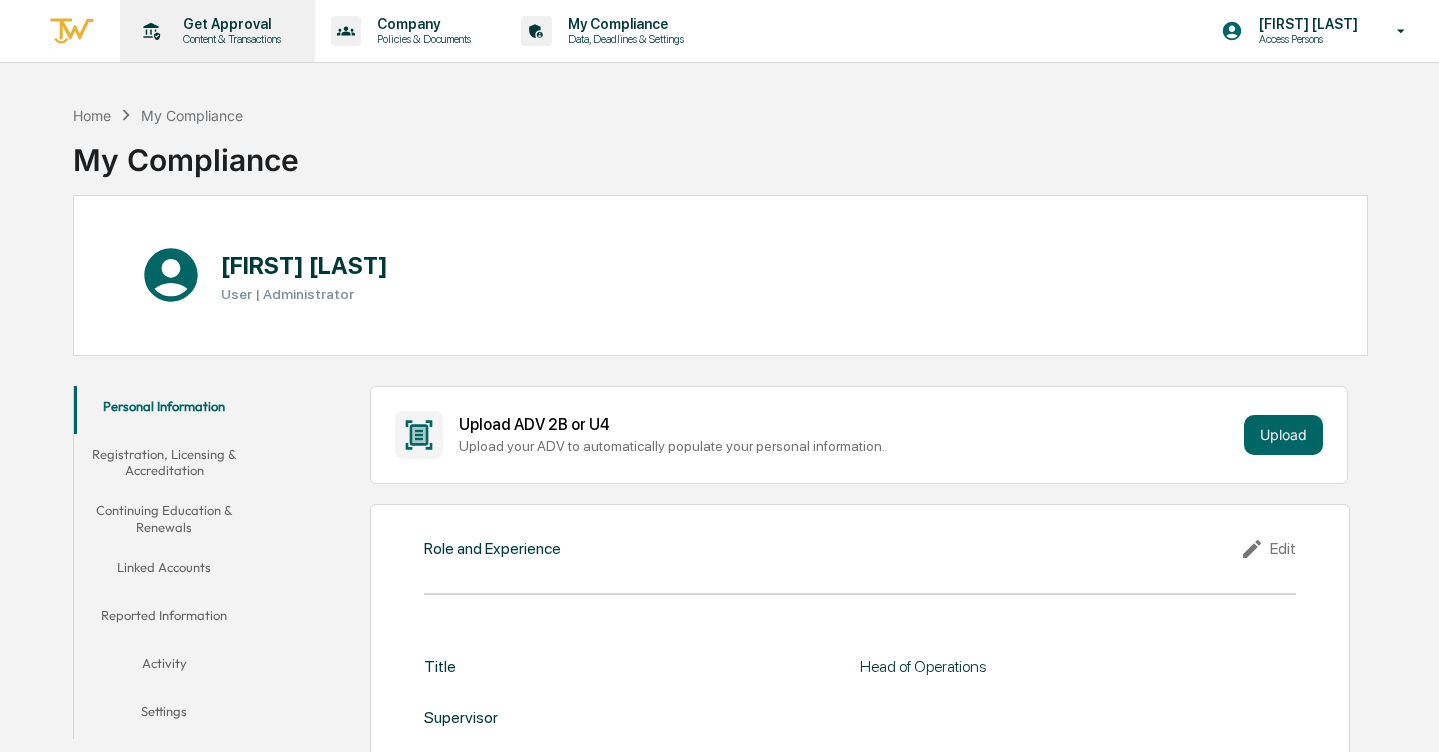 click on "Get Approval" at bounding box center (229, 24) 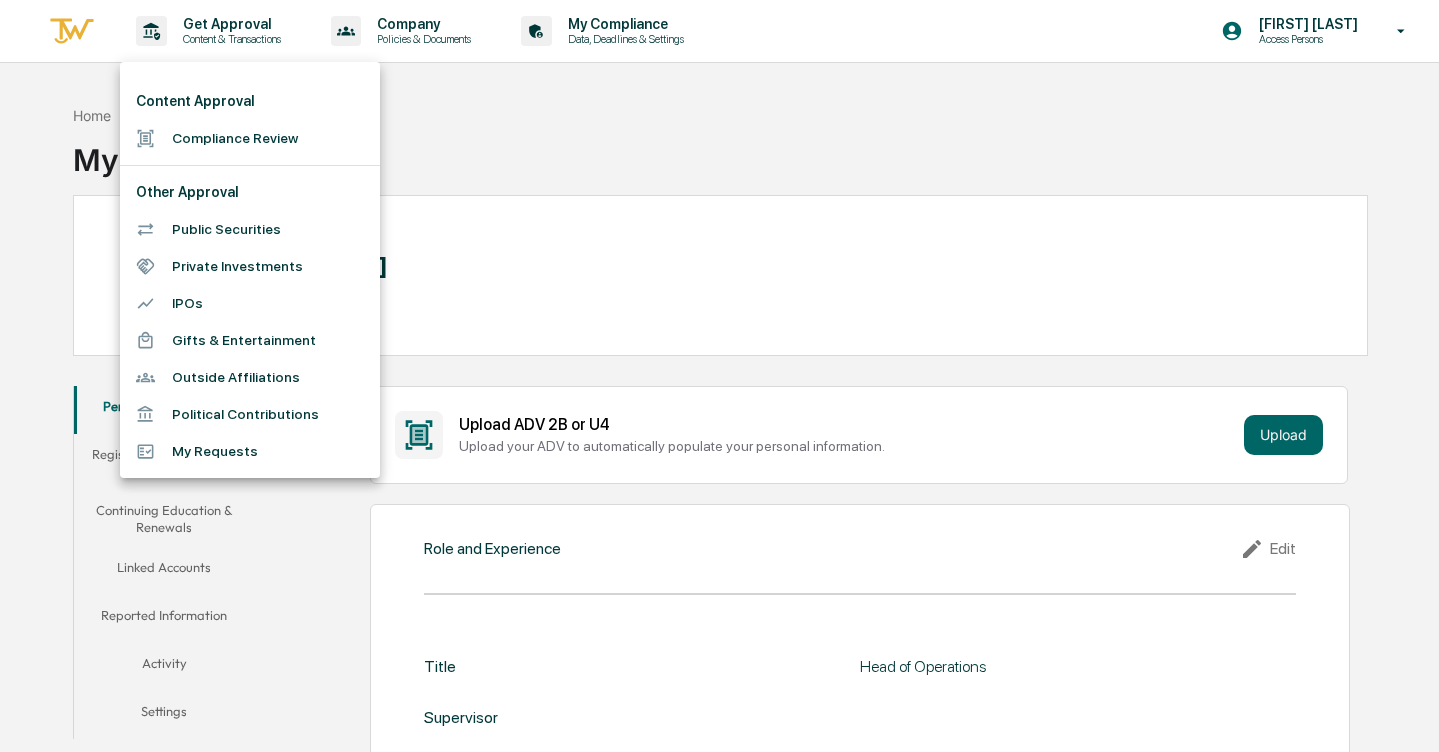 click at bounding box center [719, 376] 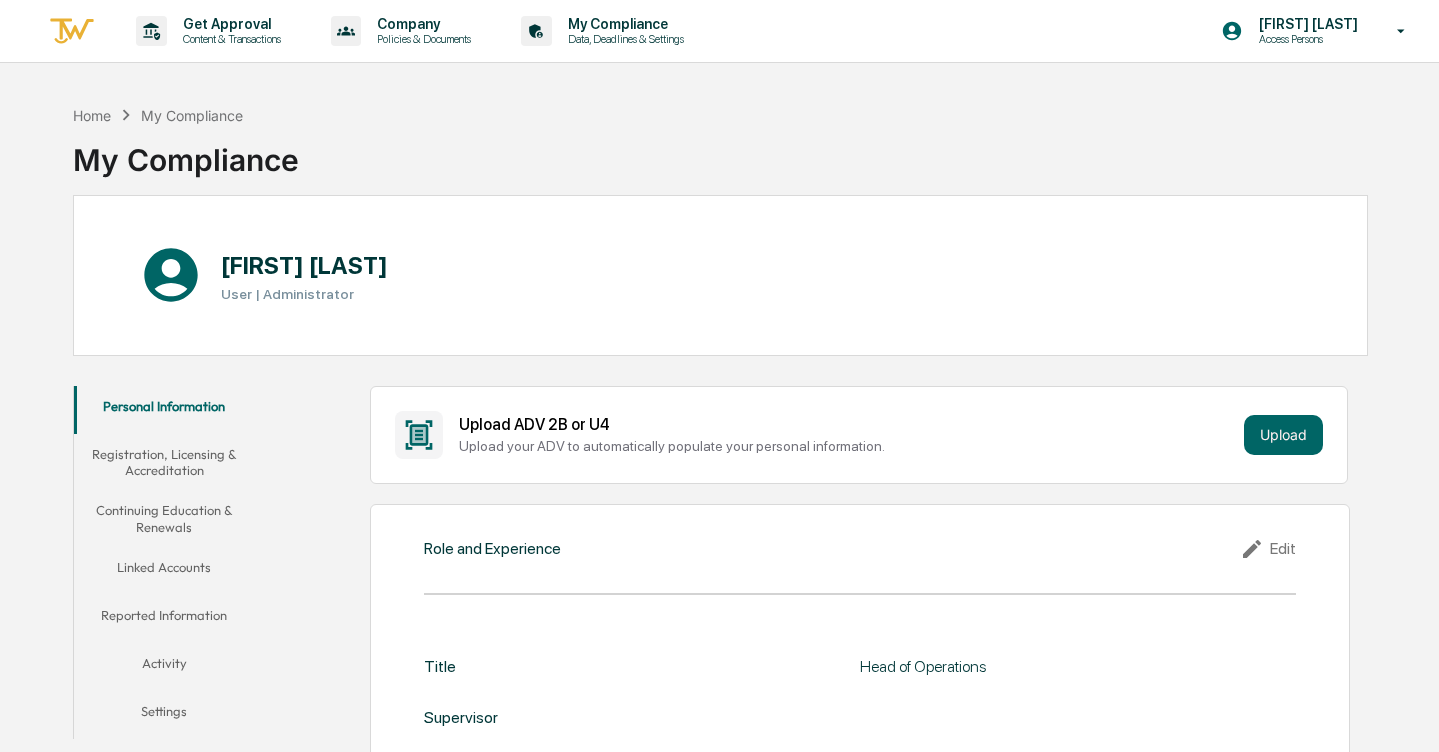click on "Content Approval  Compliance Review Other Approval Public Securities Private Investments IPOs Gifts & Entertainment Outside Affiliations Political Contributions My Requests" at bounding box center (719, 376) 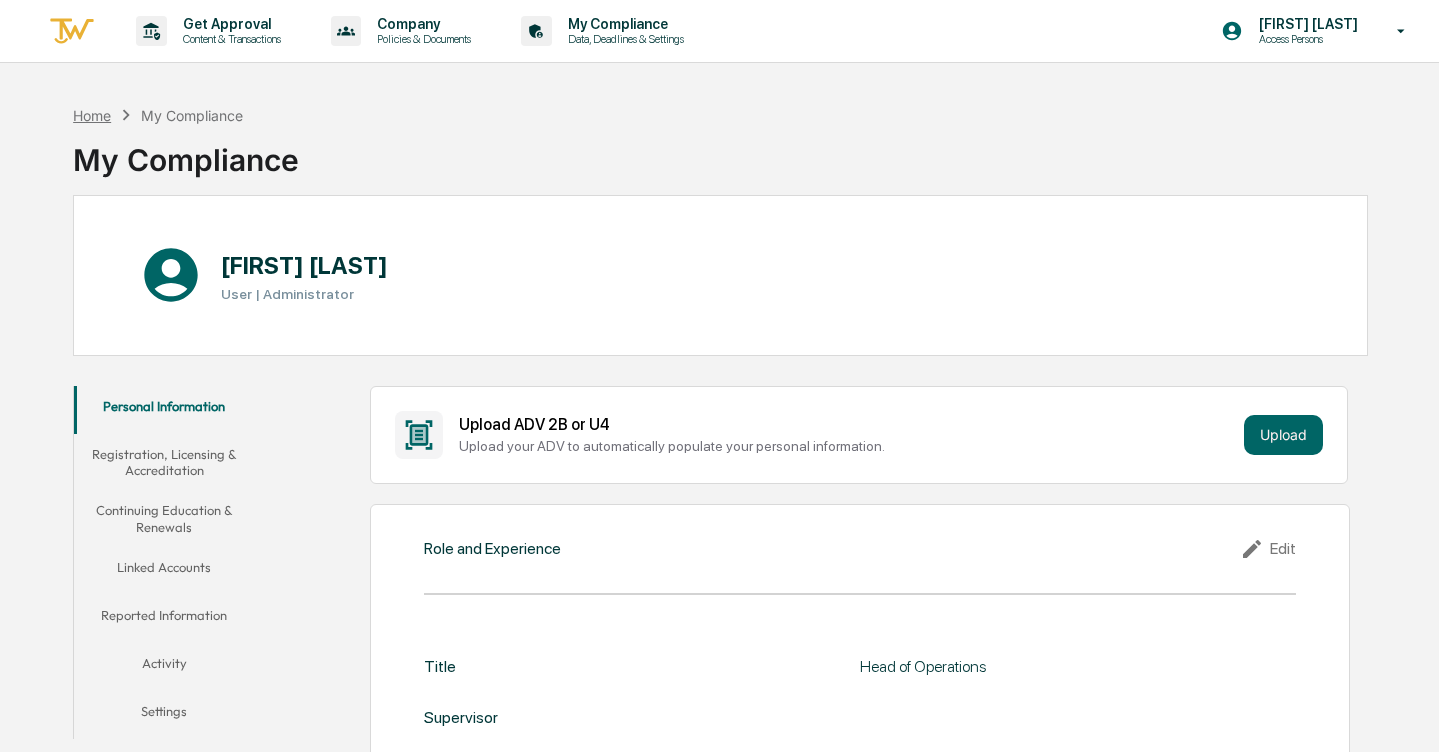 click on "Home" at bounding box center (92, 115) 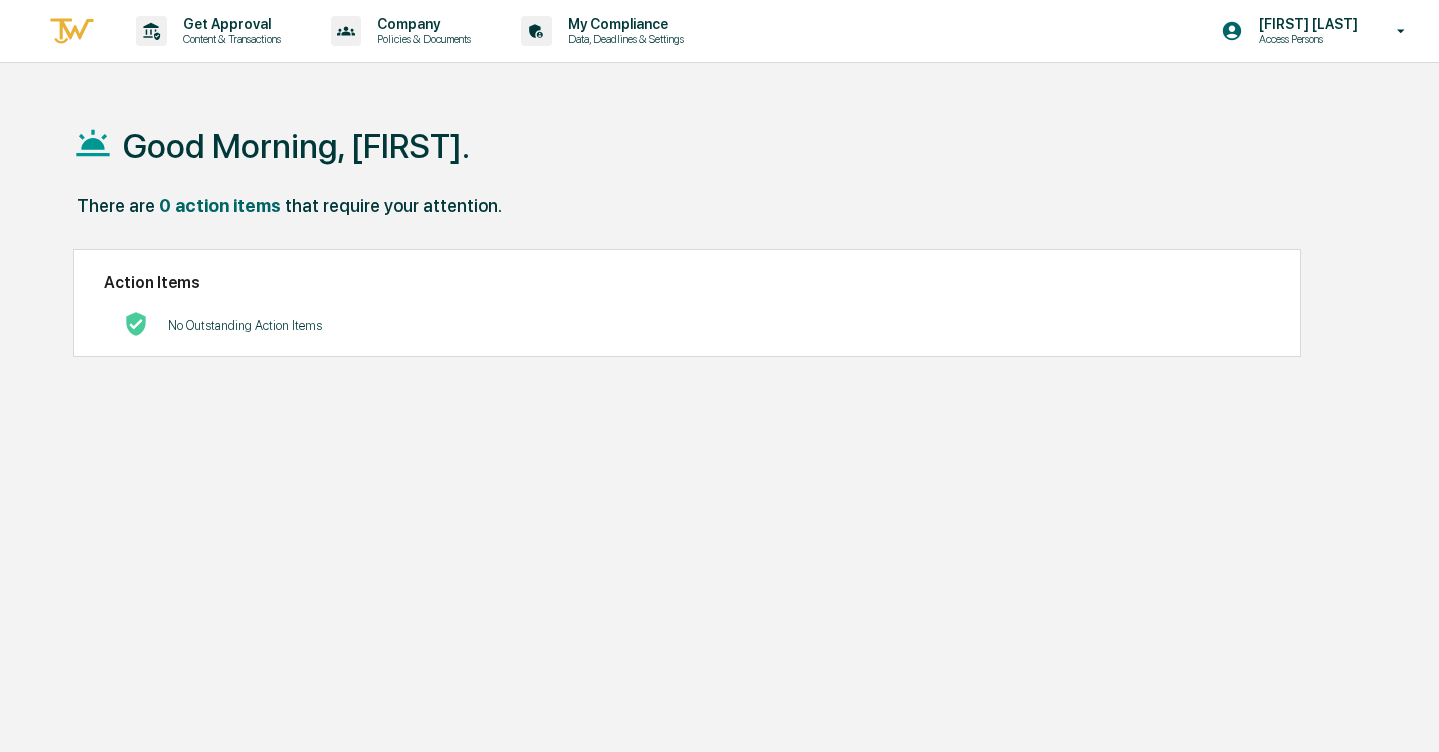 scroll, scrollTop: 0, scrollLeft: 0, axis: both 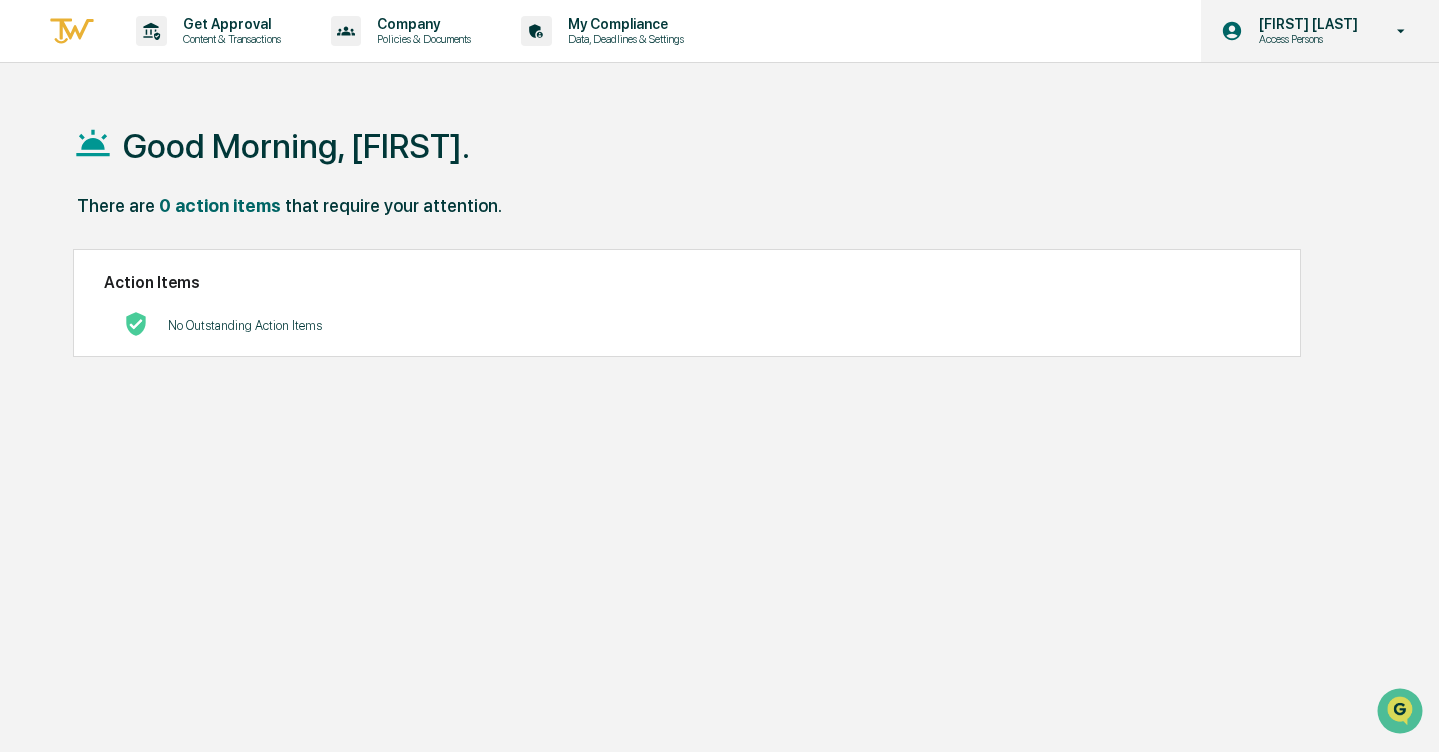 click 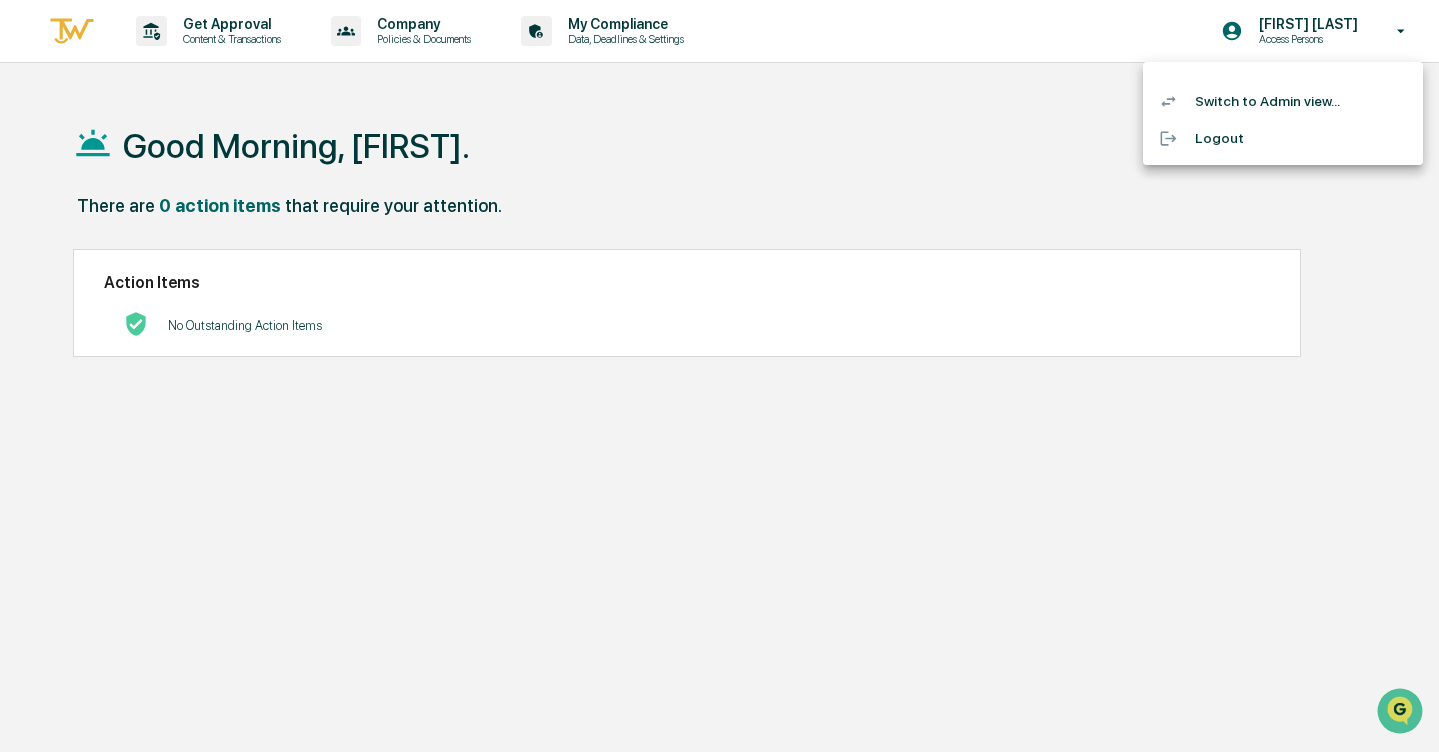 click on "Switch to Admin view..." at bounding box center [1283, 101] 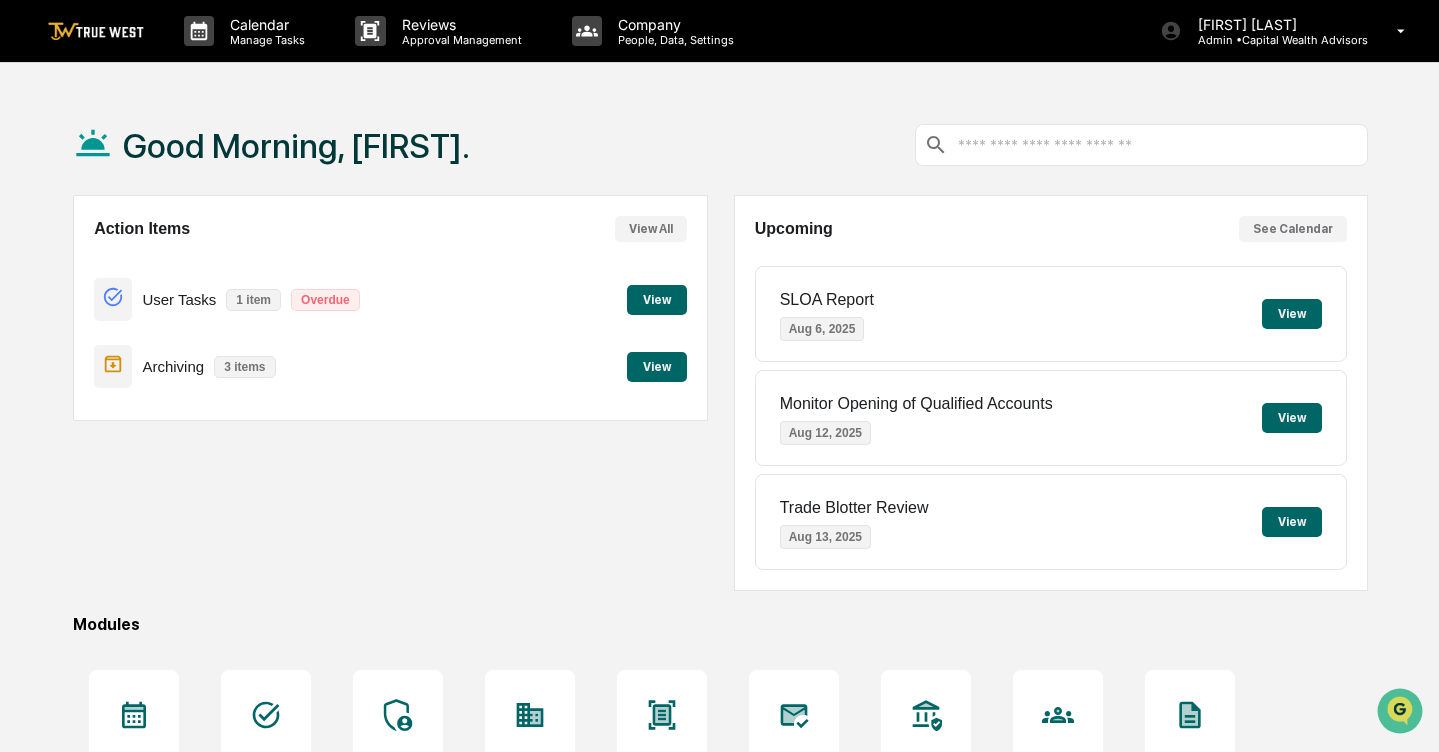 click on "View" at bounding box center [657, 300] 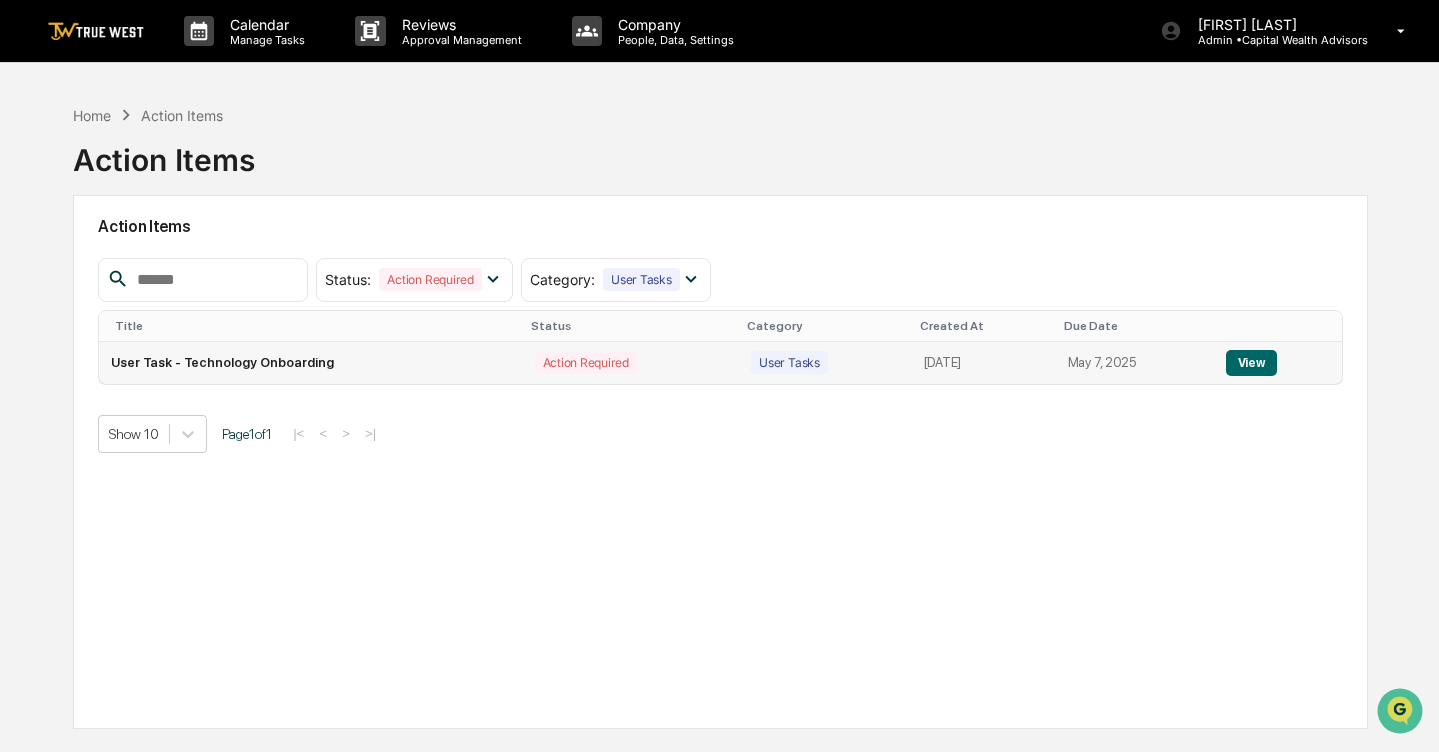 click on "View" at bounding box center (1251, 363) 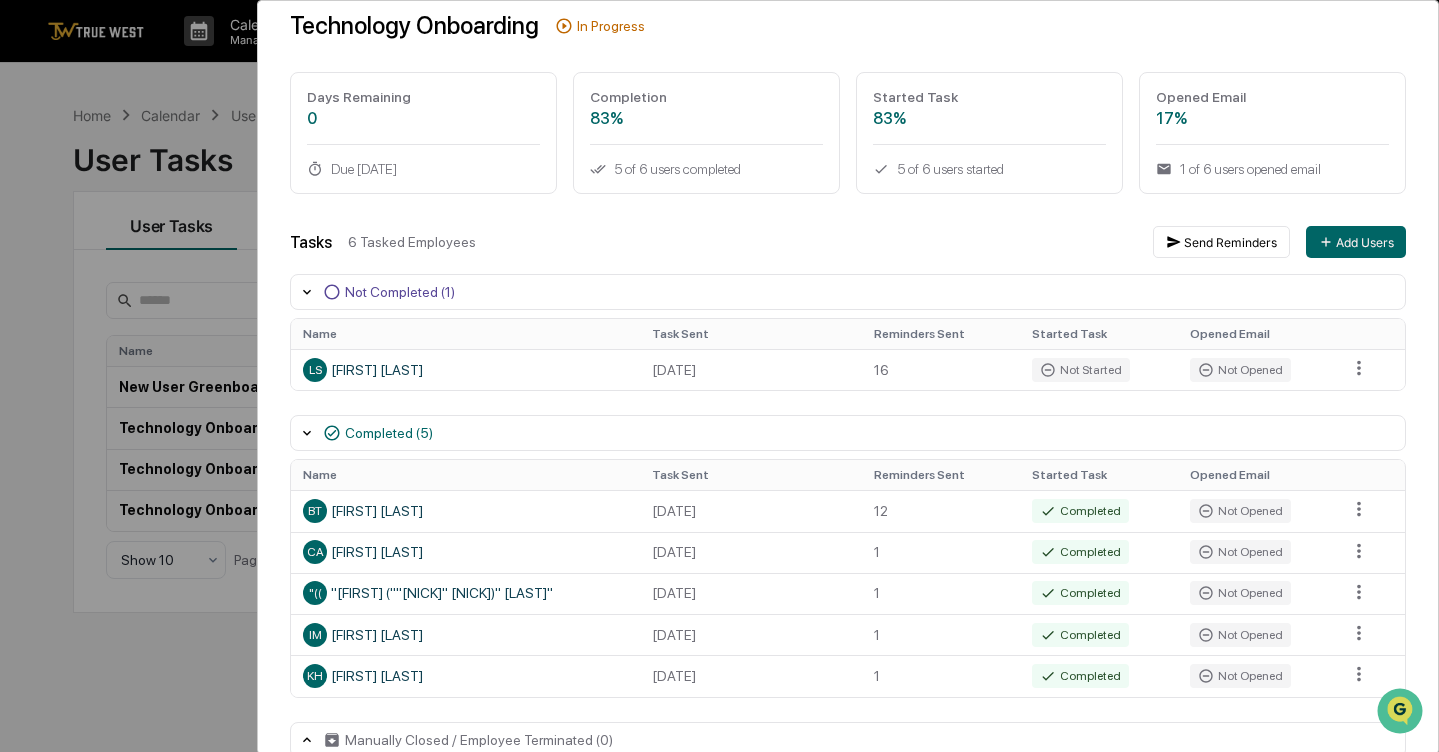 scroll, scrollTop: 122, scrollLeft: 0, axis: vertical 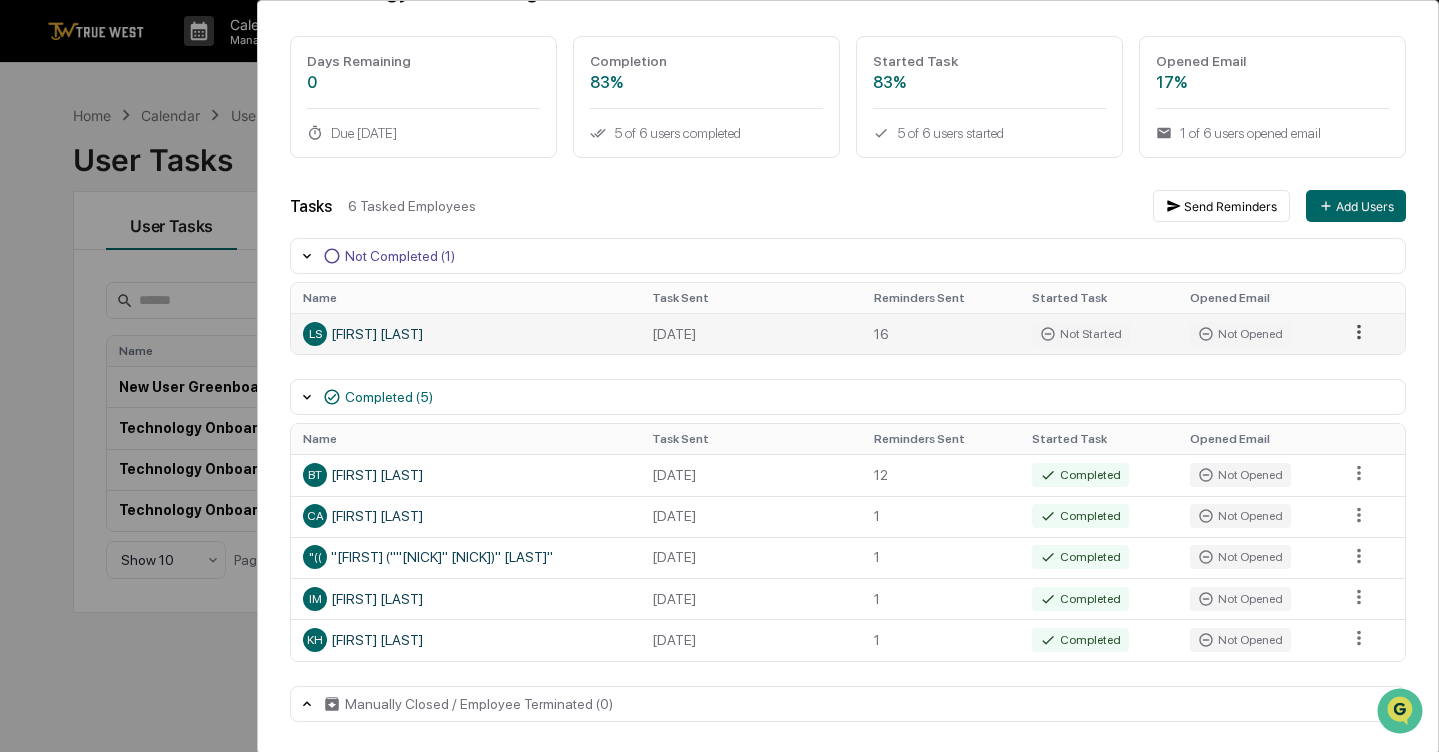 click on "User Tasks Technology Onboarding Task Details Technology Onboarding In Progress Days Remaining 0 Due [DATE] Completion 83% 5 of 6 users completed Started Task 83% 5 of 6 users started Opened Email 17% 1 of 6 users opened email Tasks 6 Tasked Employees Send Reminders Add Users Not Completed (1) Name Task Sent Reminders Sent Started Task Opened Email LS [FIRST] [LAST] [DATE] 16 Not Started" at bounding box center [719, 376] 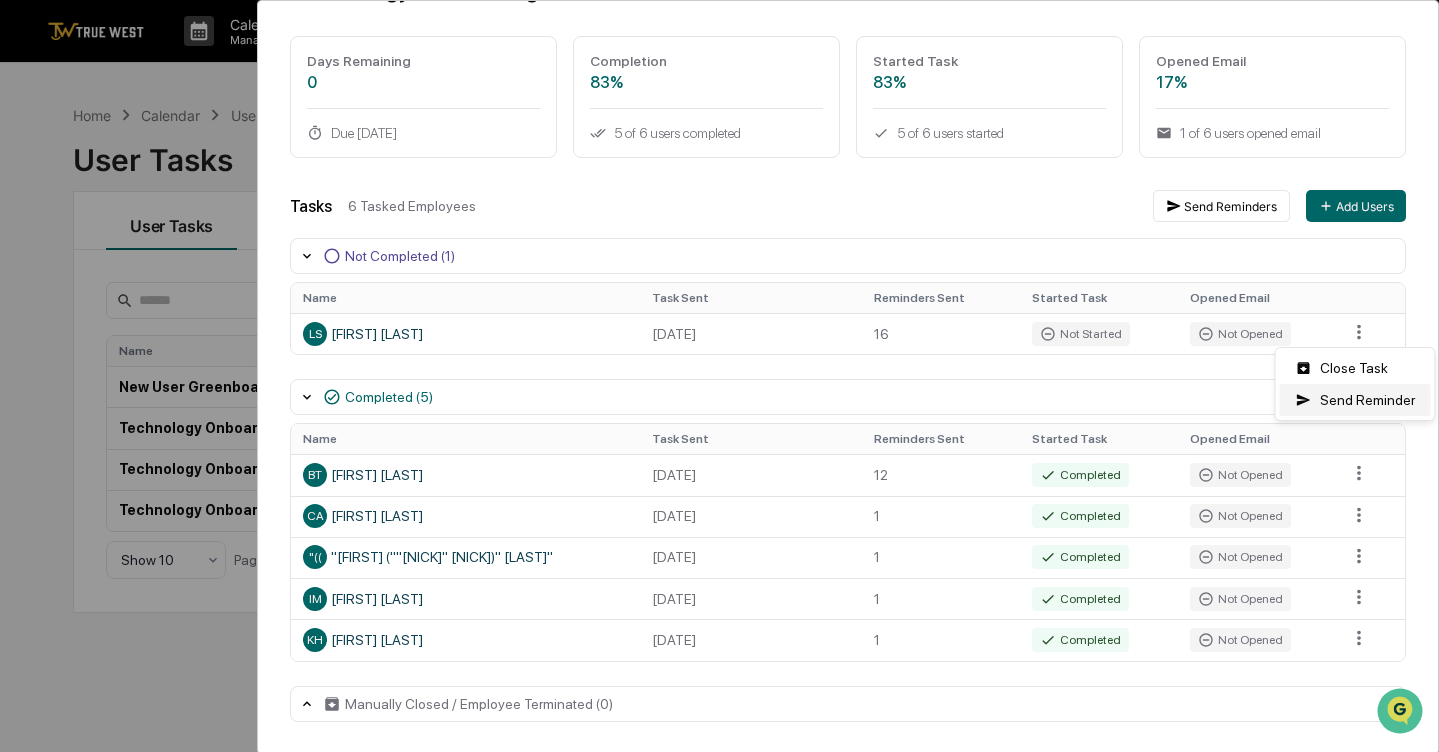 click on "Send Reminder" at bounding box center (1355, 400) 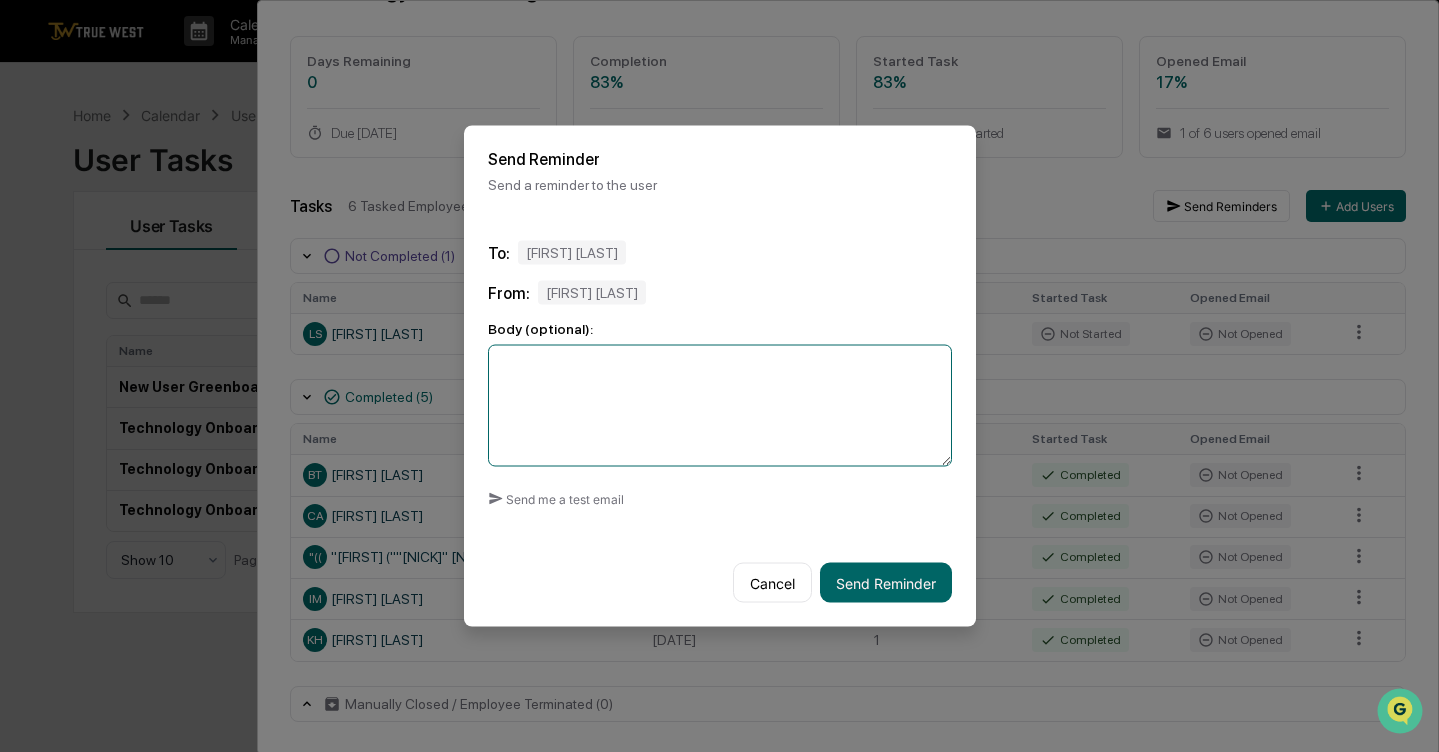 click at bounding box center [720, 406] 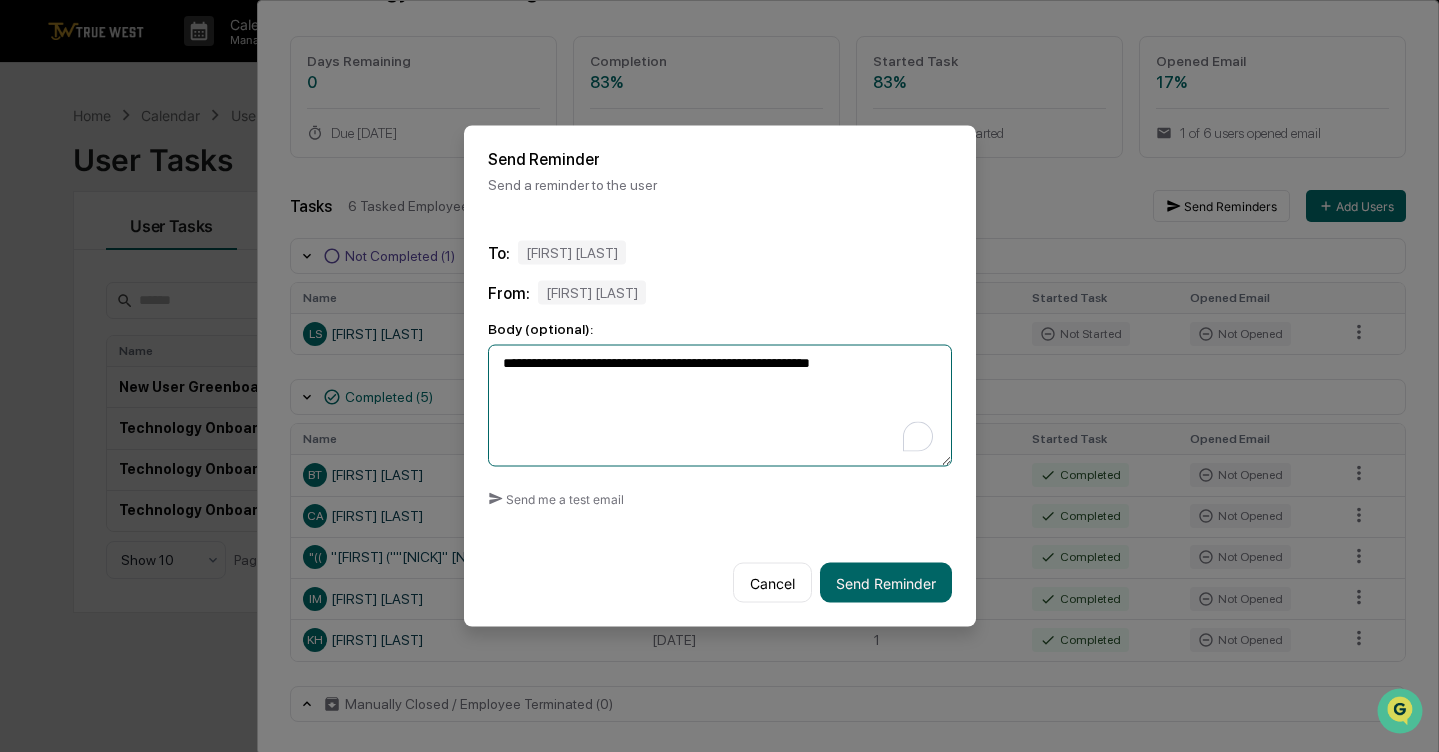 click on "**********" at bounding box center [720, 406] 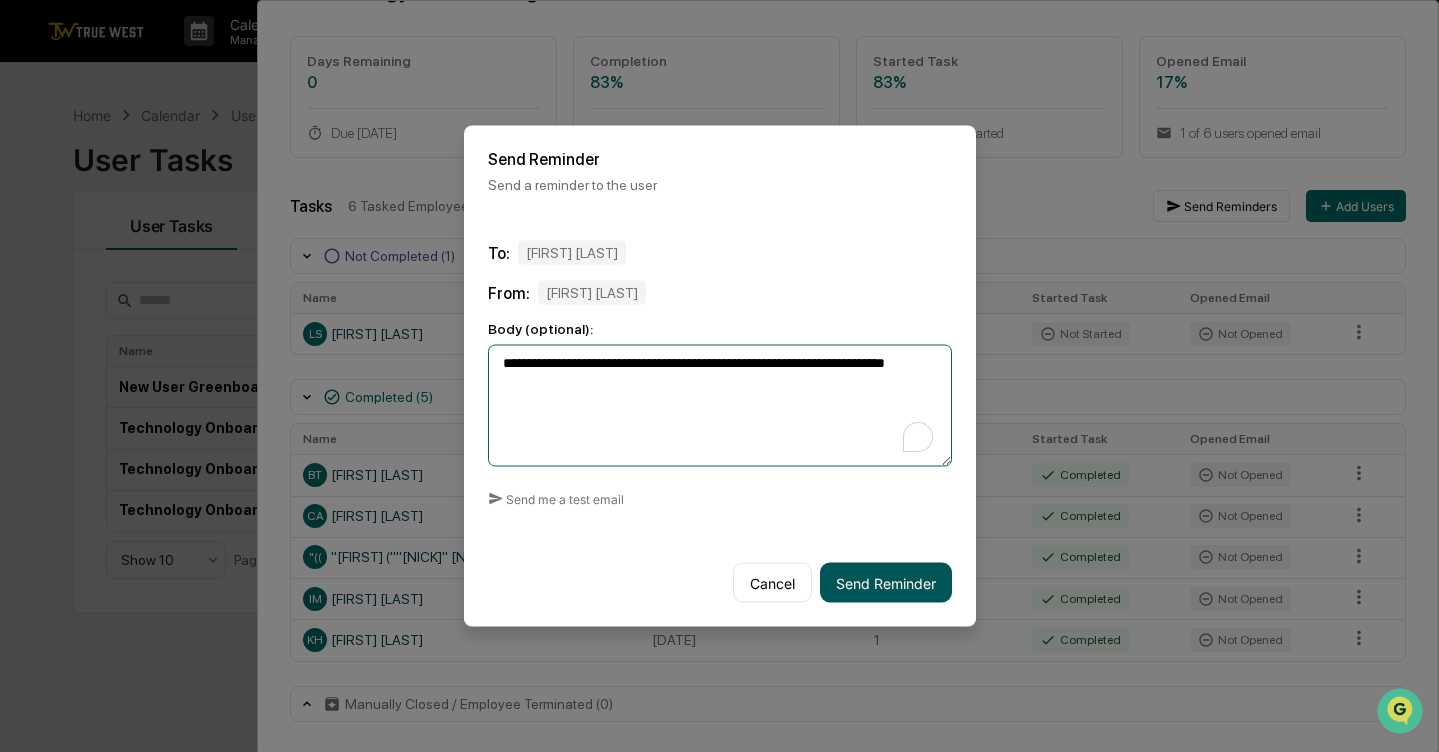 type on "**********" 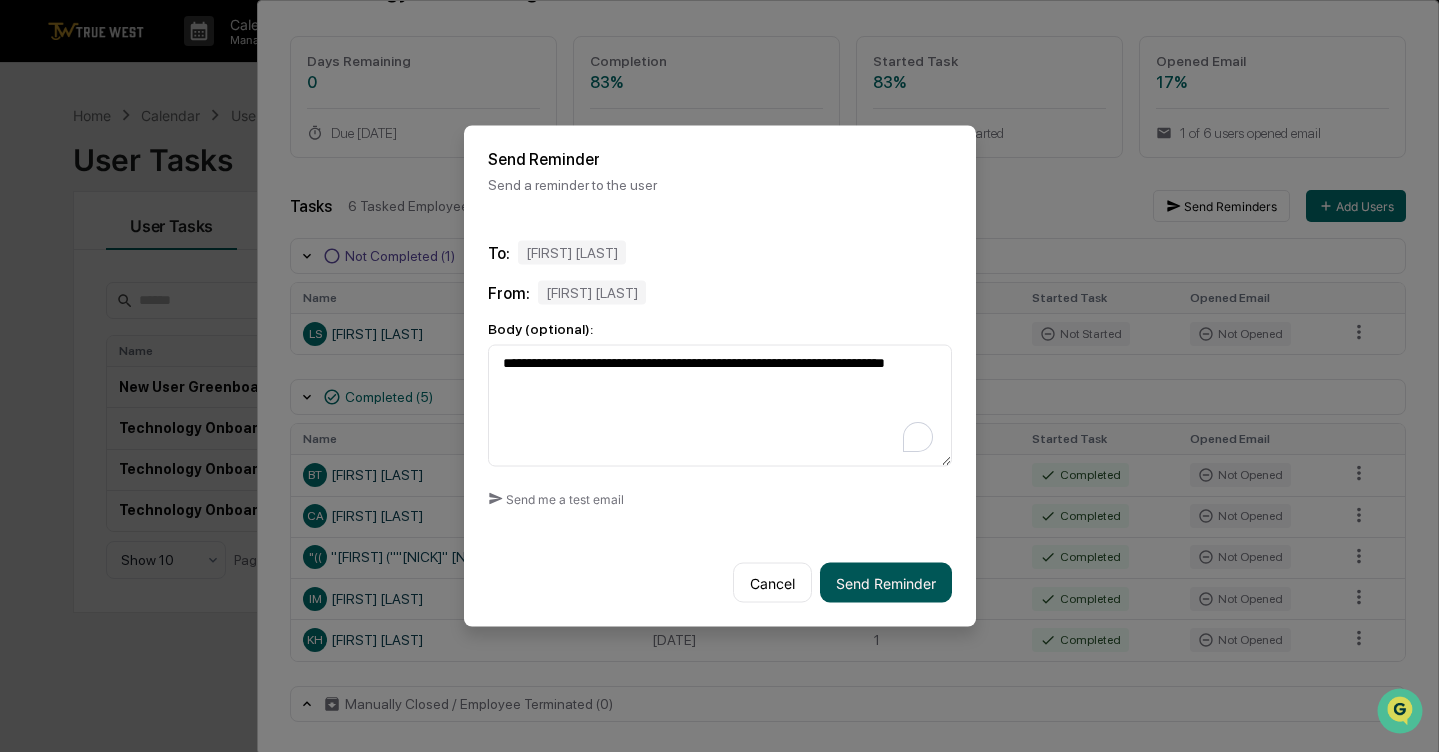 click on "Send Reminder" at bounding box center [886, 583] 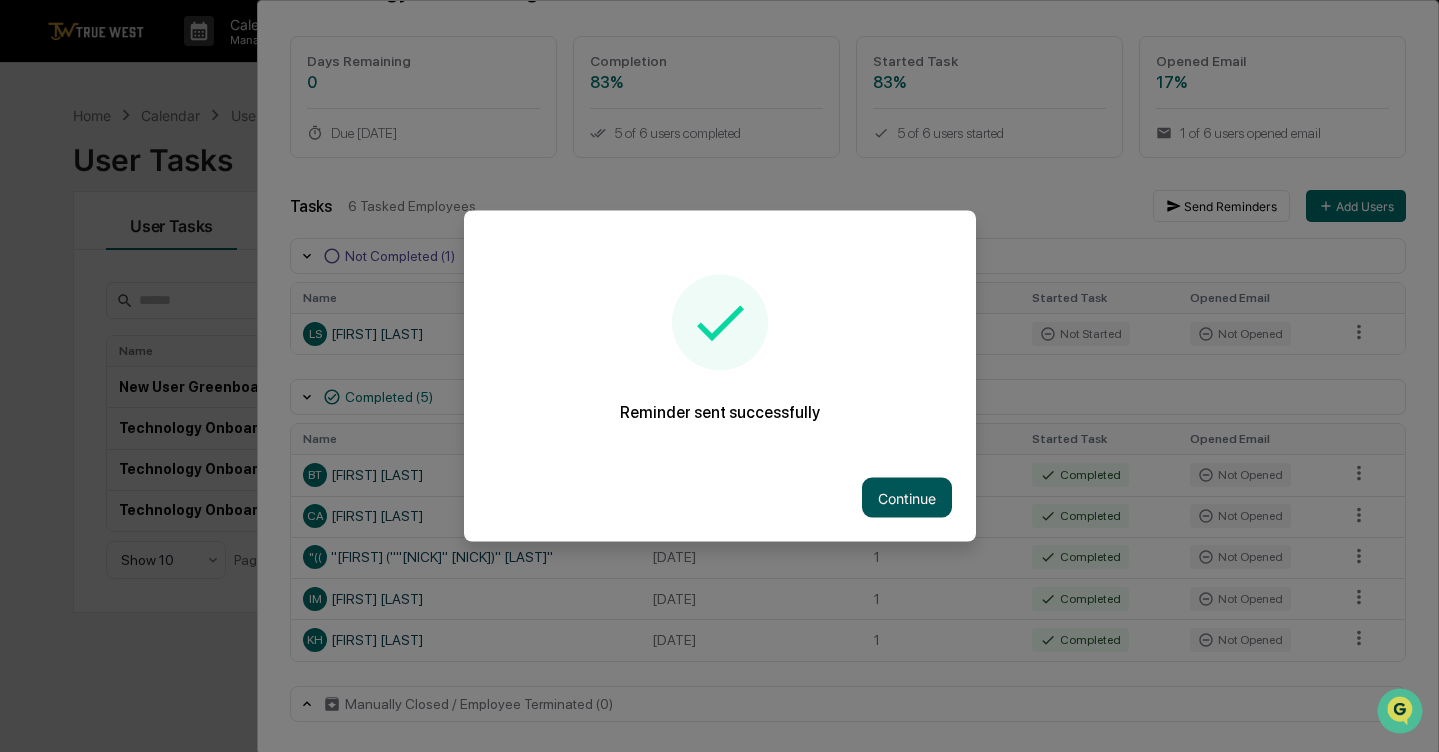 click on "Continue" at bounding box center (907, 498) 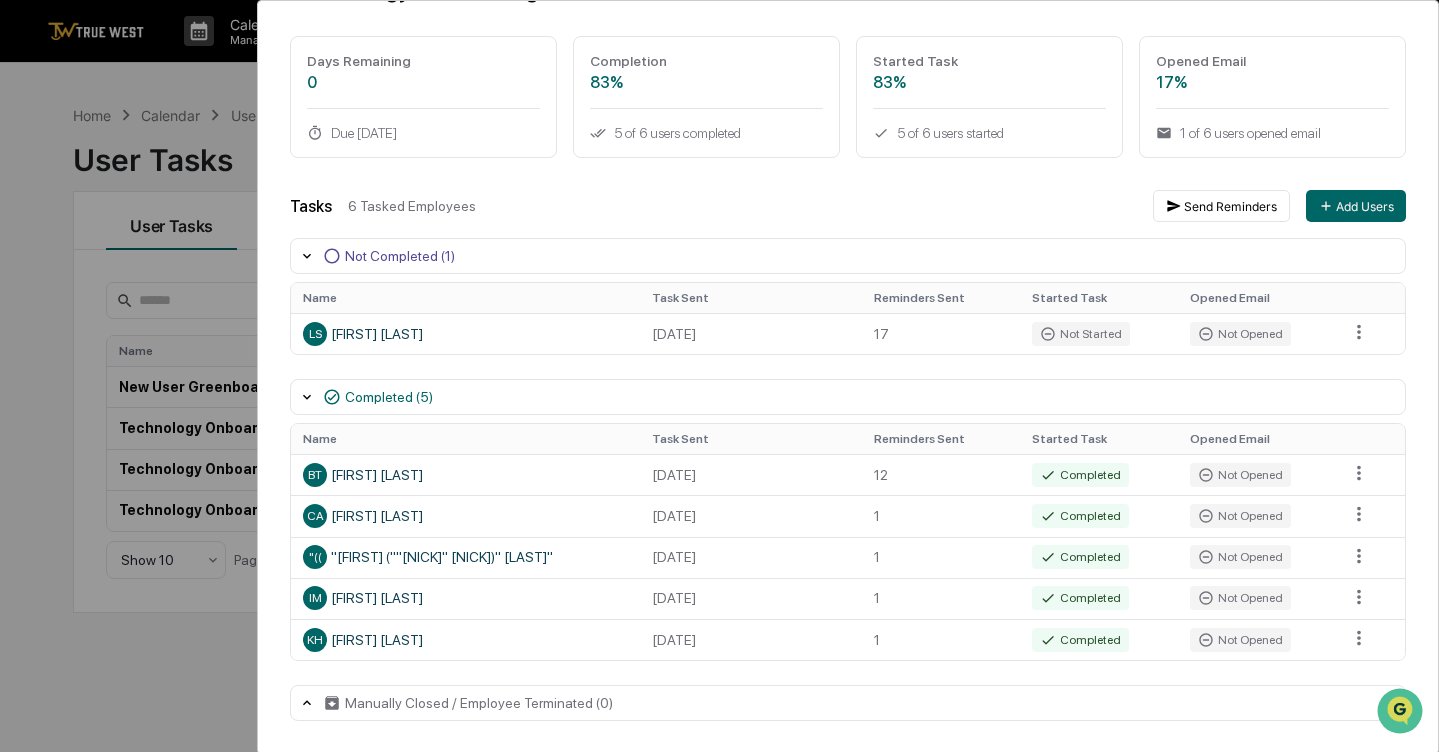 scroll, scrollTop: 122, scrollLeft: 0, axis: vertical 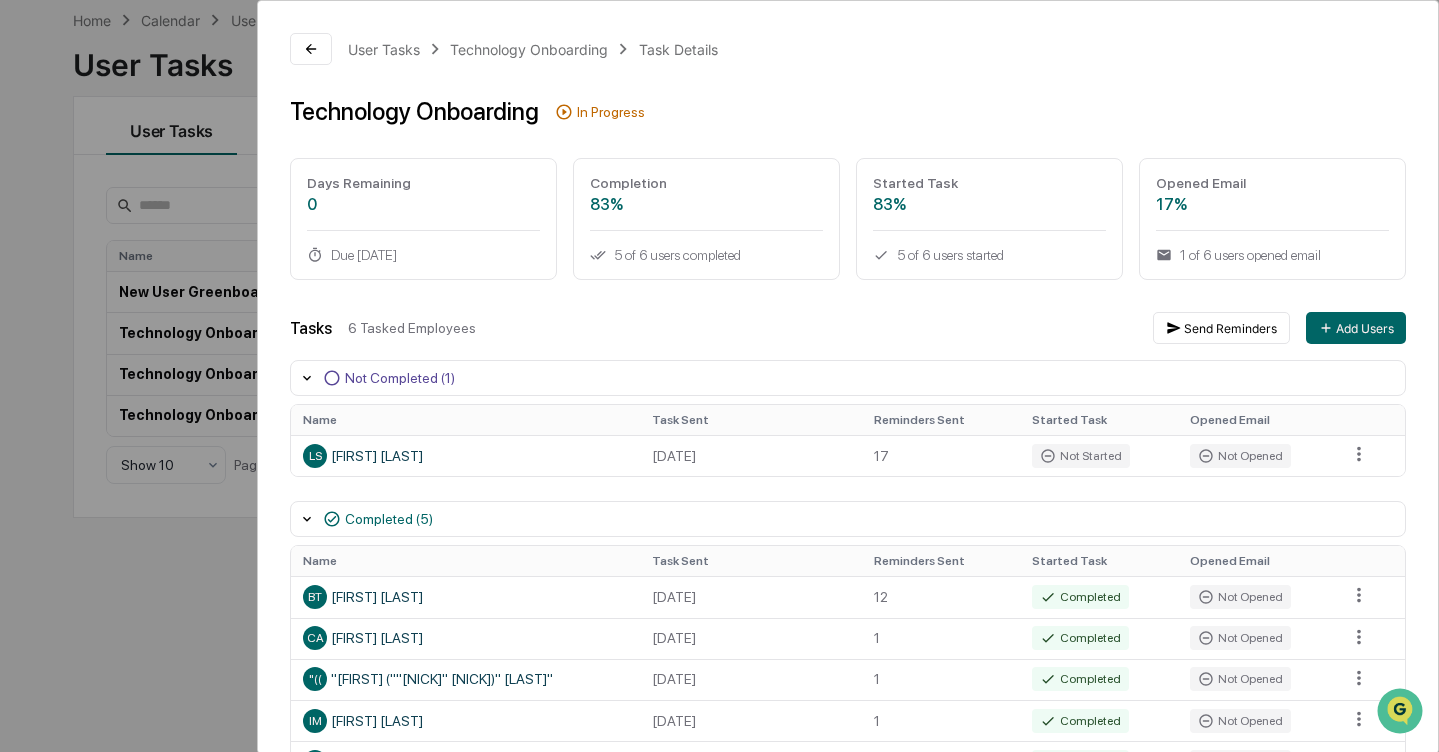 click on "User Tasks Technology Onboarding Task Details Technology Onboarding In Progress Days Remaining 0 Due [DATE] Completion 83% 5 of 6 users completed Started Task 83% 5 of 6 users started Opened Email 17% 1 of 6 users opened email Tasks 6 Tasked Employees Send Reminders Add Users Not Completed (1) Name Task Sent Reminders Sent Started Task Opened Email LS [FIRST] [LAST] [DATE] 17 Not Started Not Opened Completed (5) Name Task Sent Reminders Sent Started Task Opened Email BT [FIRST] [LAST] [DATE] 12 Completed Not Opened CA [FIRST] [LAST] [DATE] 1 Completed Not Opened "( "[FIRST] (""[NICK]" [NICK])" [LAST] [DATE] 1 Completed Not Opened IM [FIRST]  [LAST] [DATE] 1 Completed Not Opened KH [FIRST] [LAST] [DATE] 1 Completed Not Opened Manually Closed / Employee Terminated (0) Name Task Sent Reminders Sent Started Task Opened Email" at bounding box center (719, 376) 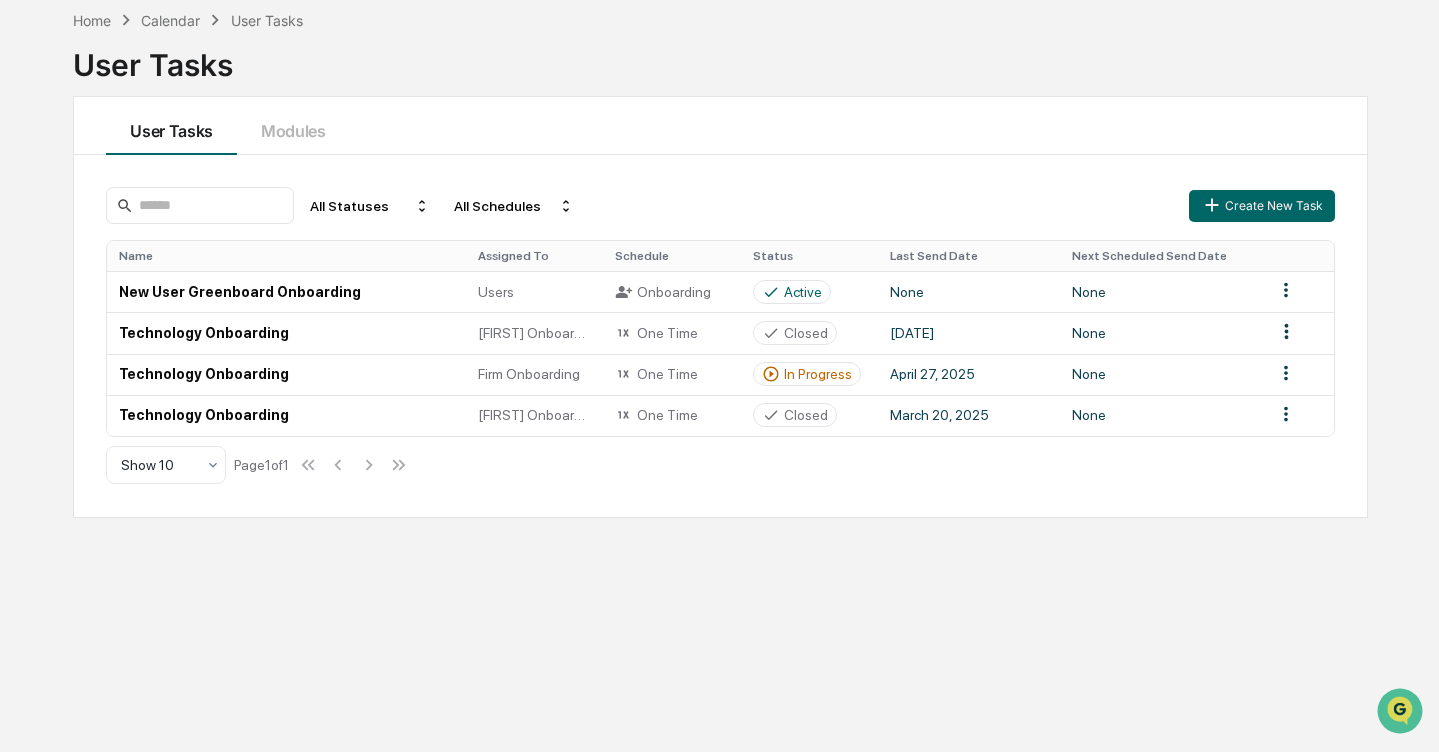 scroll, scrollTop: 0, scrollLeft: 0, axis: both 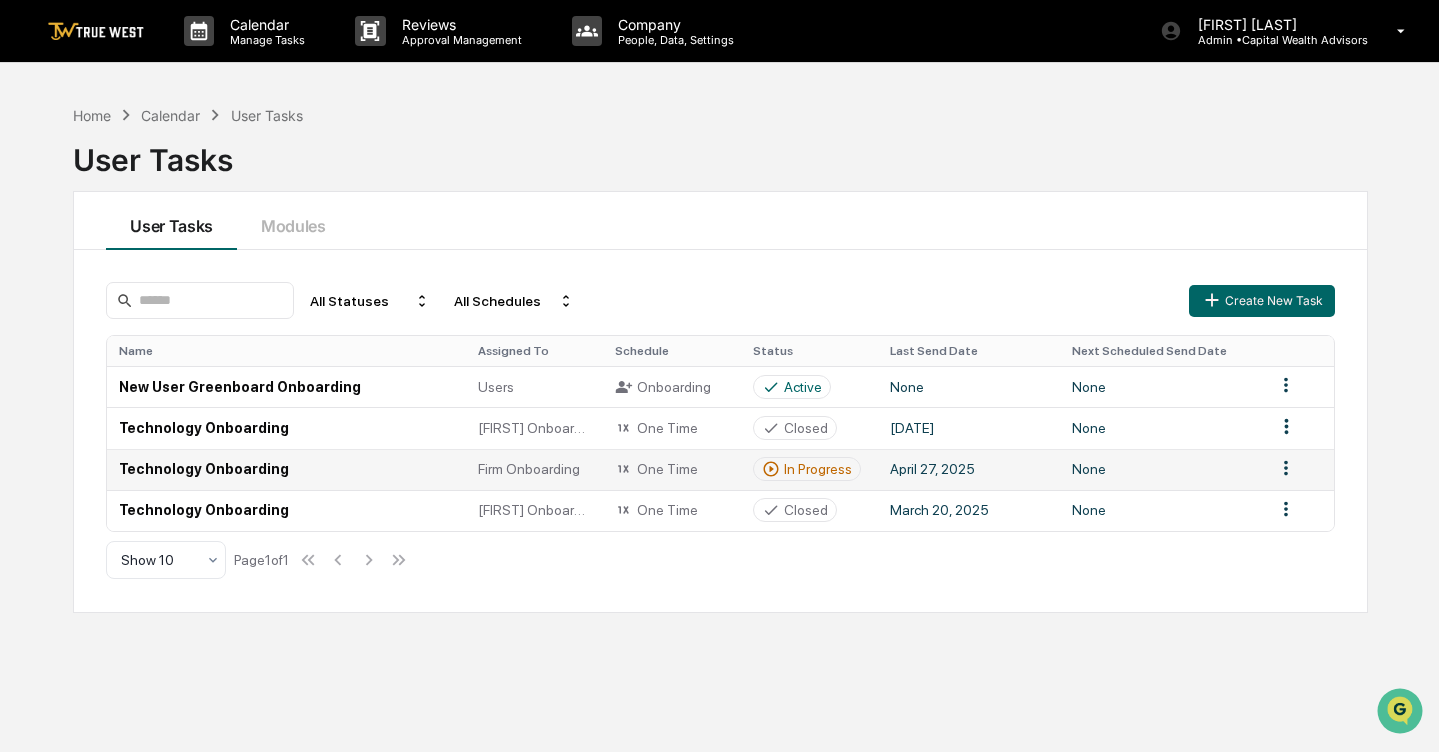 click on "April 27, 2025" at bounding box center (969, 469) 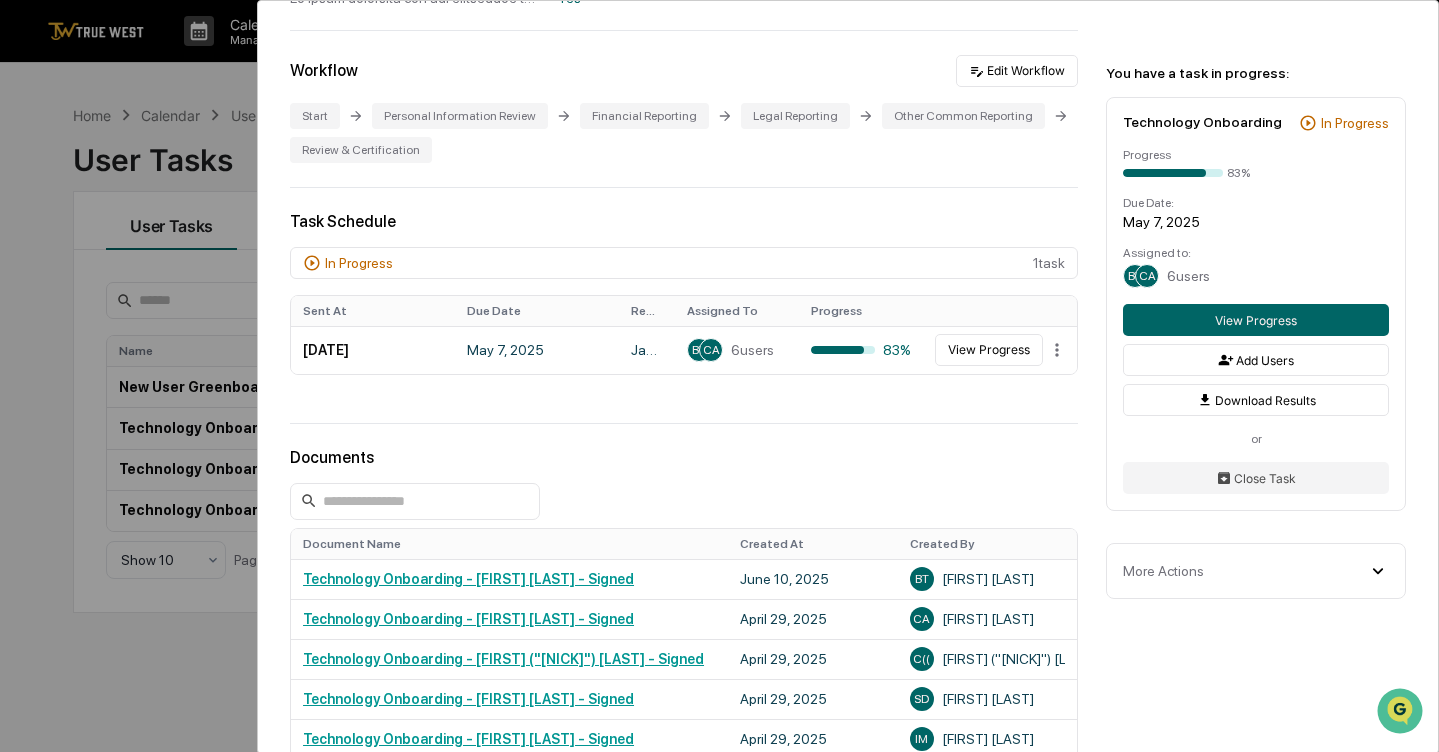 scroll, scrollTop: 453, scrollLeft: 0, axis: vertical 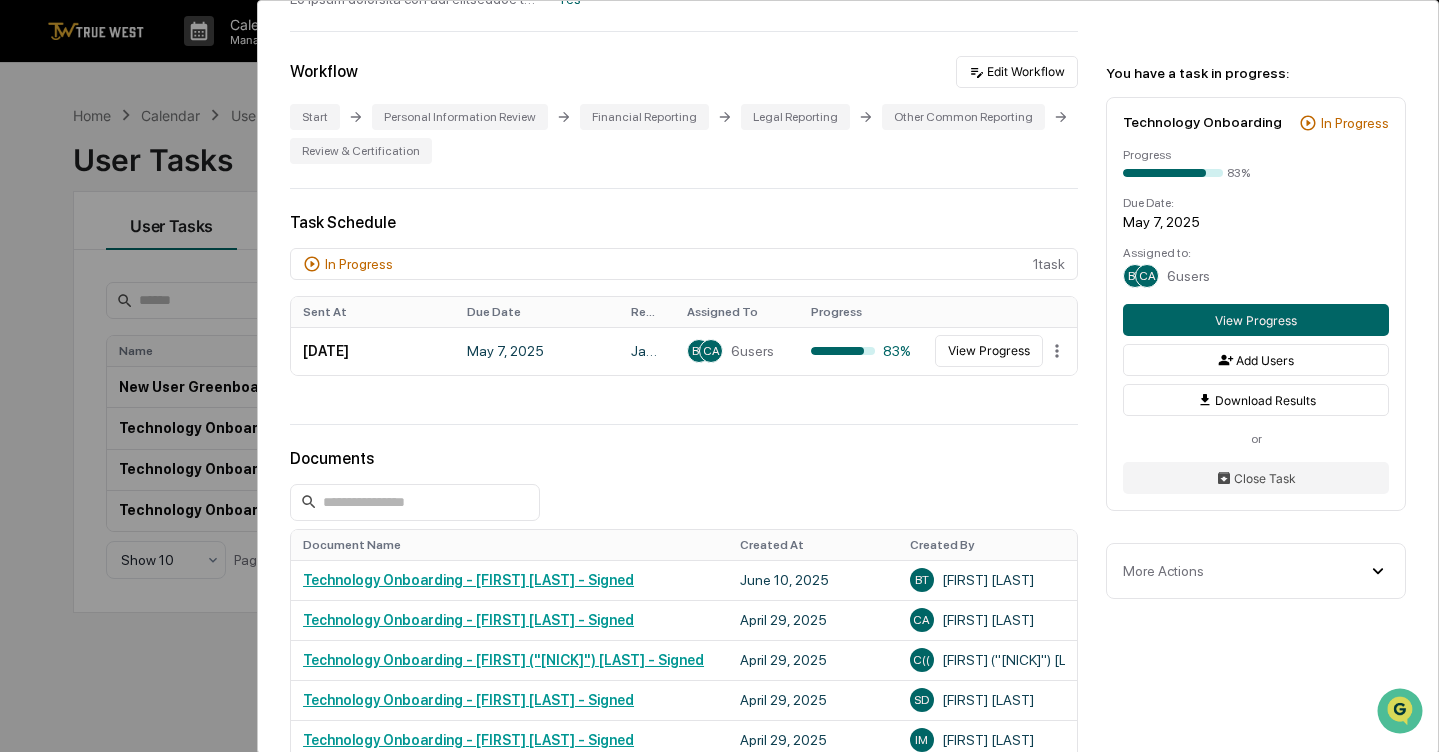 click on "User Tasks Technology Onboarding Technology Onboarding Active Details Assigned Group:  Firm Onboarding Due Date:  [DATE] Reporting Dates:  [DATE]  -  [DATE] Publish Note:  Send Weekly Reminders:  Yes Workflow Edit Workflow Start Personal Information Review Financial Reporting Legal Reporting Other Common Reporting Review & Certification Task Schedule In Progress   1  task Sent At Due Date Reporting Date Assigned To Progress [DATE] [DATE] [DATE]   -  [DATE]   BT CA 6  users 83% View Progress Documents Document Name Created At Created By Technology Onboarding - [FIRST] [LAST] - Signed [DATE] BT [FIRST] [LAST] Technology Onboarding - [FIRST] [LAST] - Signed [DATE] CA [FIRST] [LAST] Technology Onboarding - [FIRST] ("[NICK]") [LAST] - Signed [DATE] C( [FIRST] ("[NICK]") [LAST] Technology Onboarding - [FIRST] [LAST] - Signed [DATE] SD [FIRST] [LAST] Technology Onboarding - [FIRST]  [LAST] - Signed [DATE] IM [FIRST] [LAST] [DATE] KH "( 1" at bounding box center (719, 376) 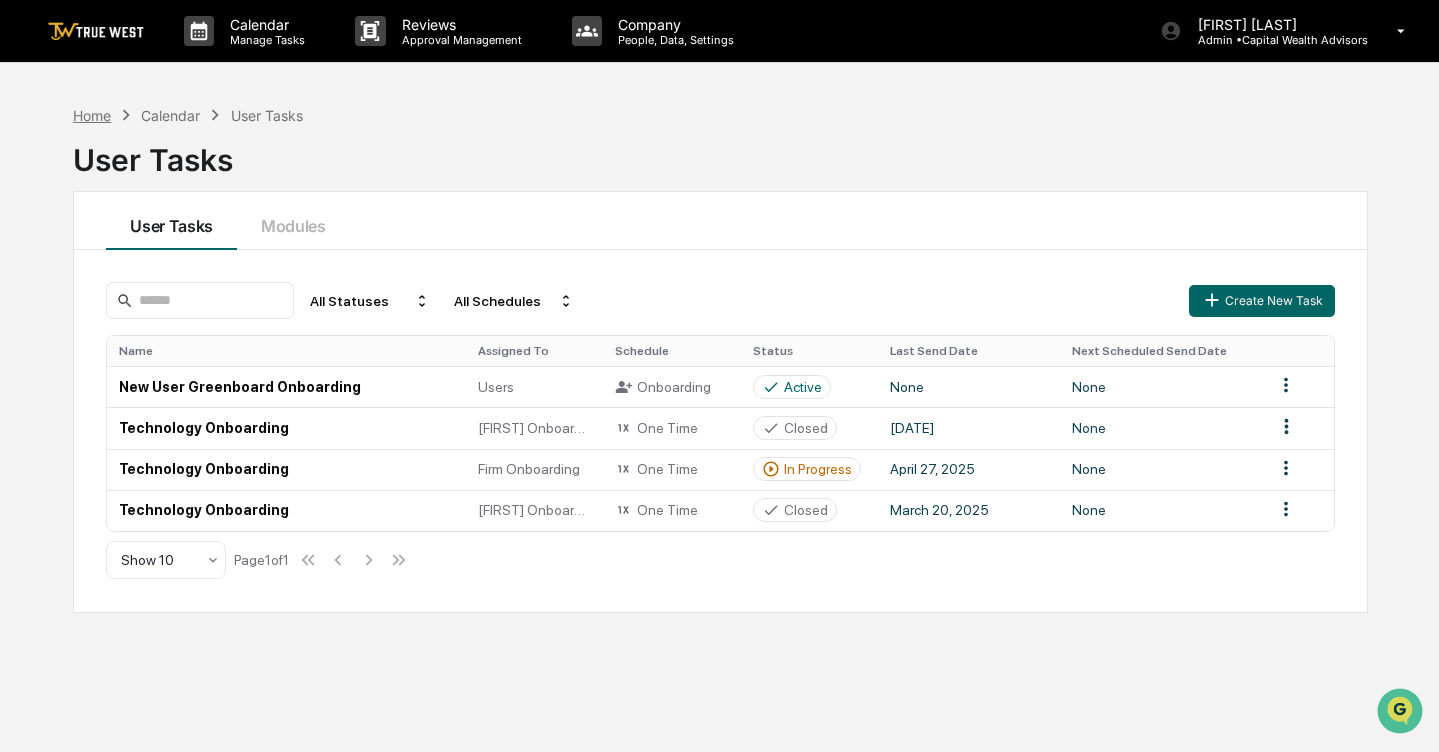 click on "Home" at bounding box center [92, 115] 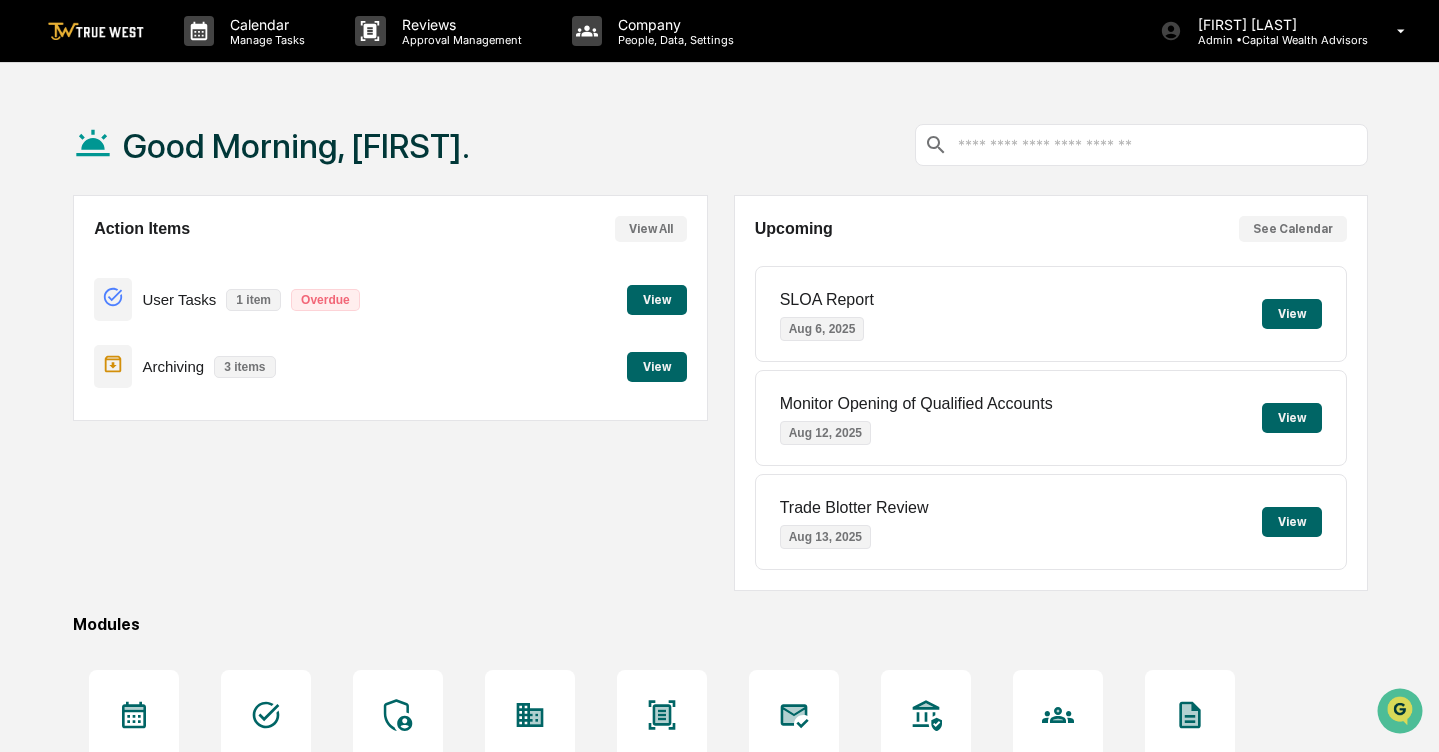 click on "View" at bounding box center [657, 367] 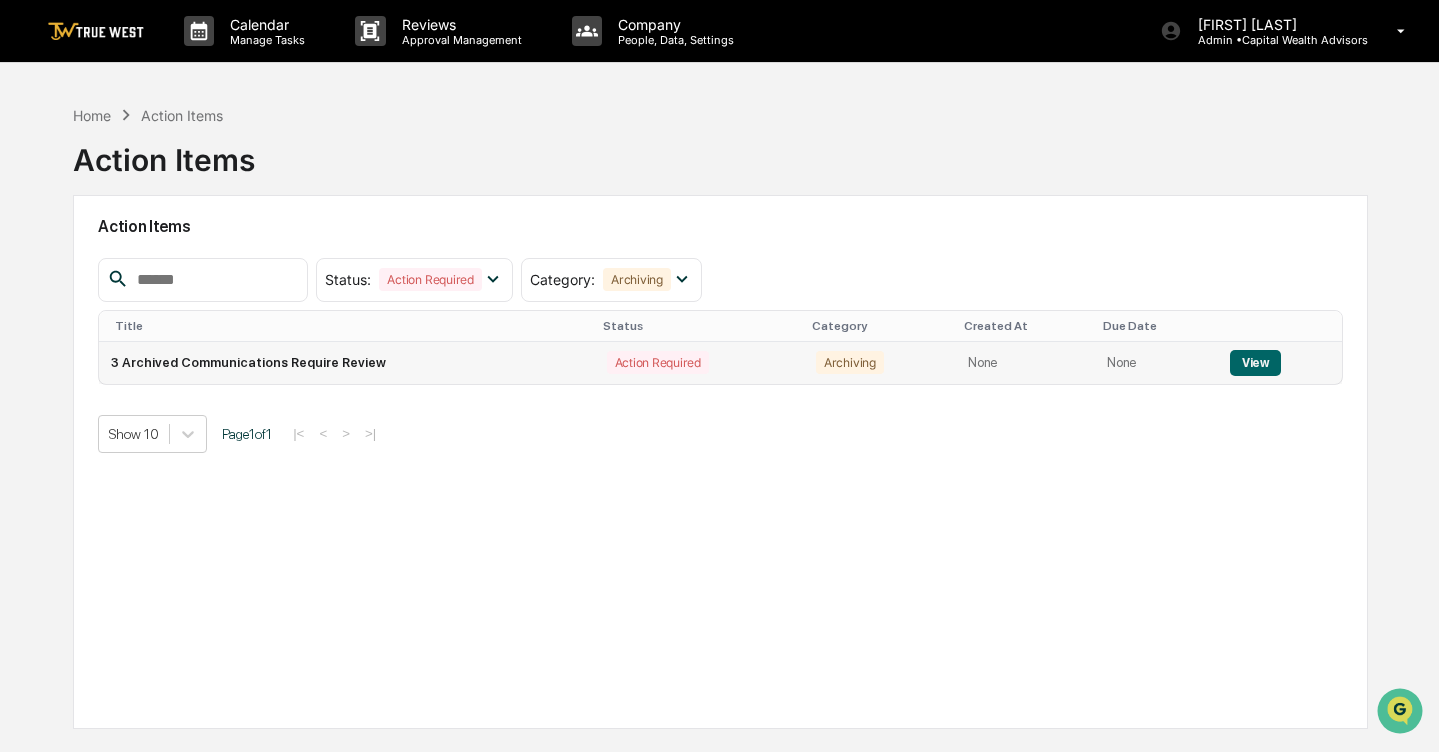 click on "Action Required" at bounding box center (658, 362) 